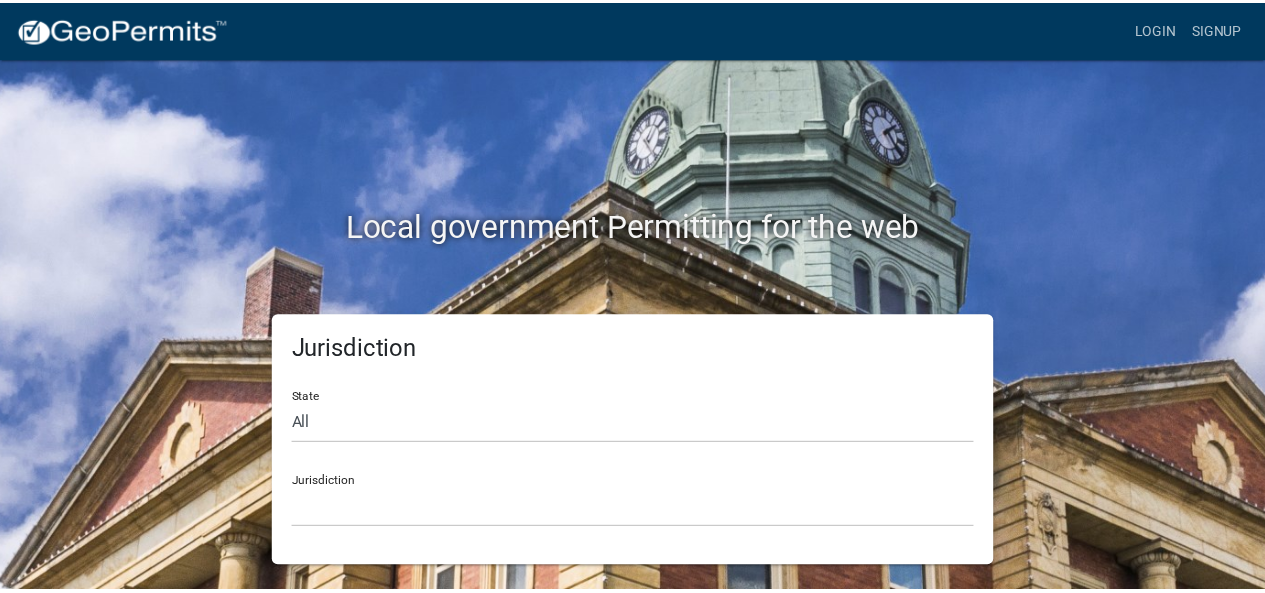 scroll, scrollTop: 0, scrollLeft: 0, axis: both 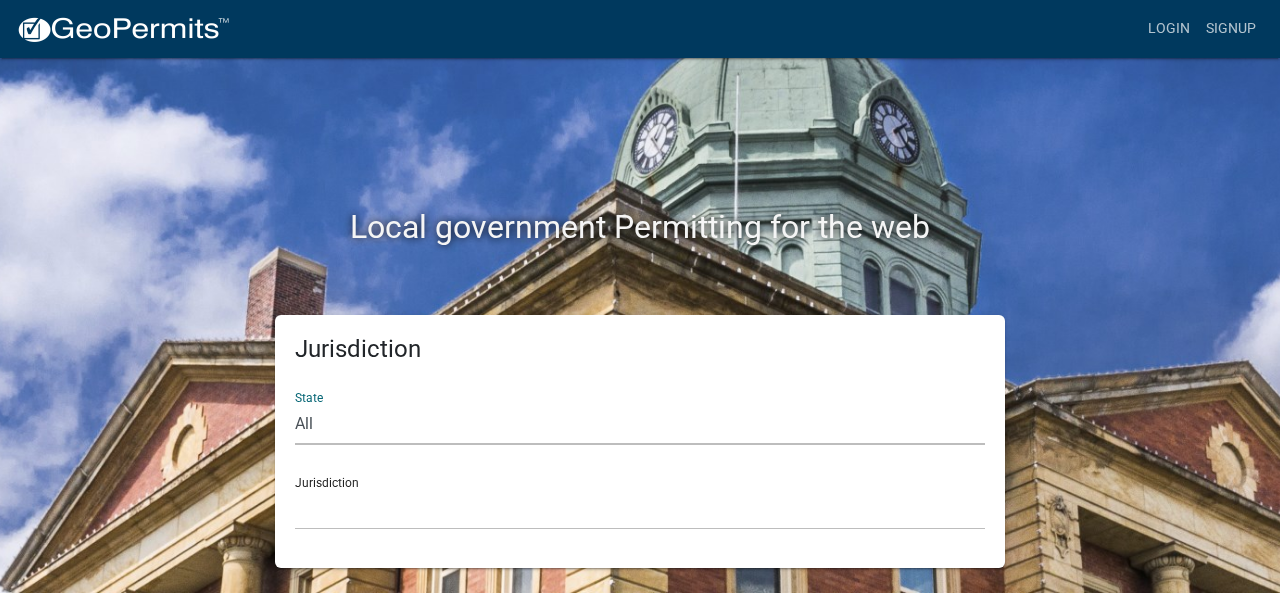 click on "All  Colorado   Georgia   Indiana   Iowa   Kansas   Minnesota   Ohio   South Carolina   Wisconsin" 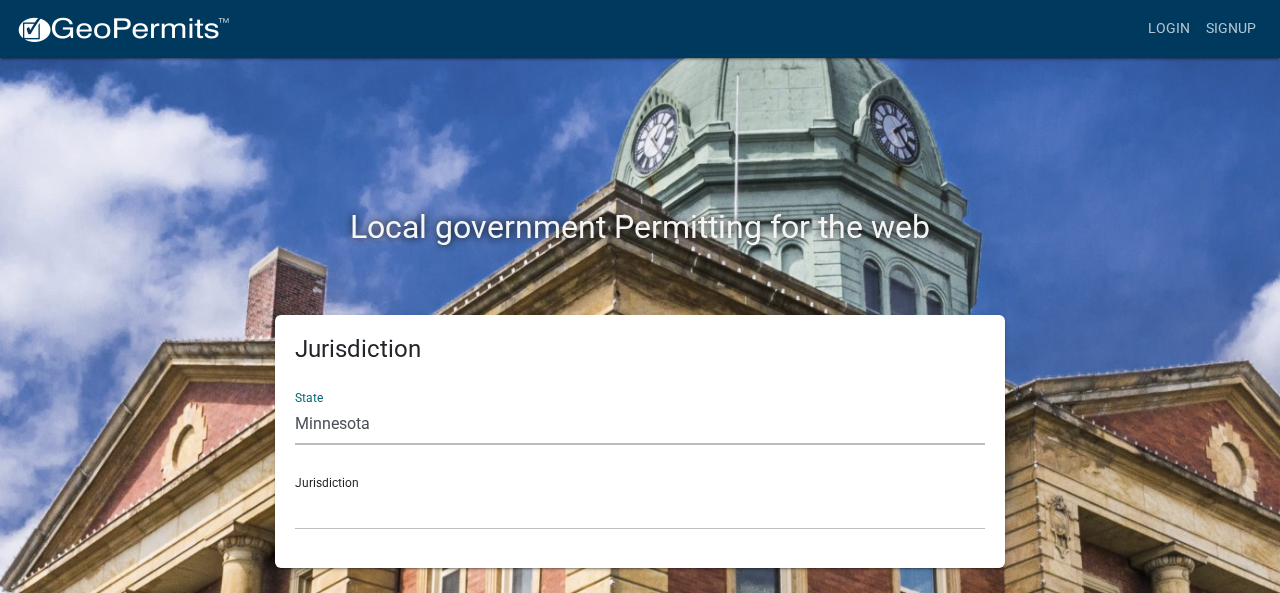 click on "All  Colorado   Georgia   Indiana   Iowa   Kansas   Minnesota   Ohio   South Carolina   Wisconsin" 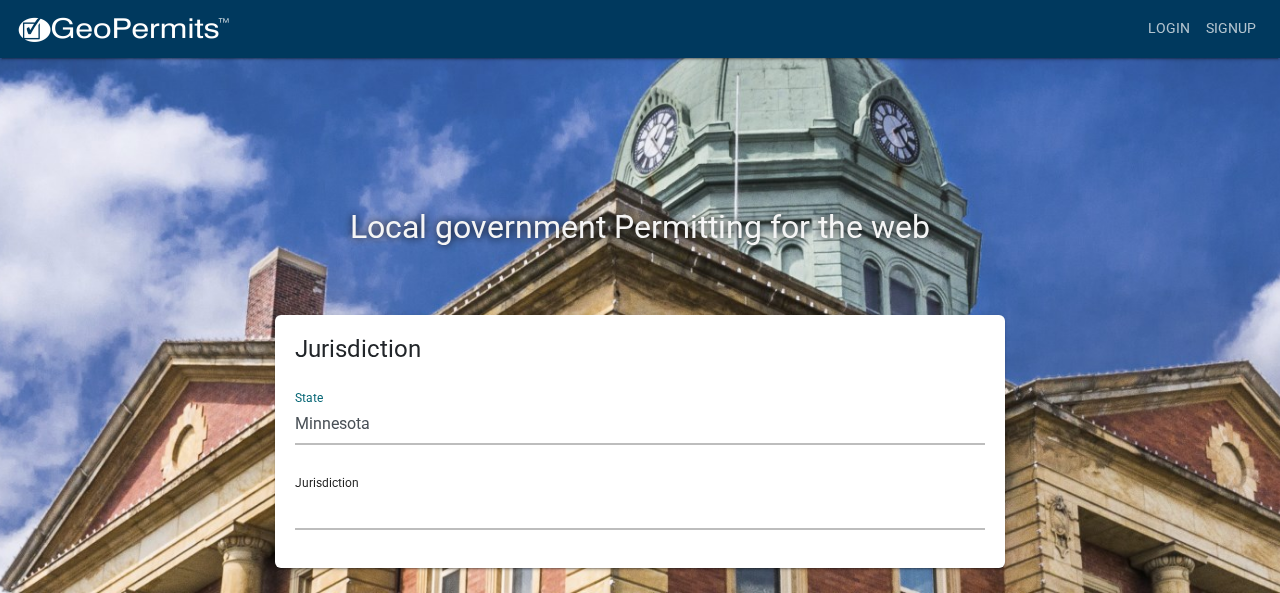 click on "Becker County, Minnesota Benton County, Minnesota Carlton County, Minnesota City of La Crescent, Minnesota City of Luverne, Minnesota City of New Ulm, Minnesota Freeborn County, Minnesota Houston County, Minnesota Isanti County, Minnesota Le Sueur County, Minnesota Mower County, Minnesota Murray County, Minnesota Otter Tail County, Minnesota Pine County, Minnesota Rice County, Minnesota Wabasha County, Minnesota Waseca County, Minnesota" 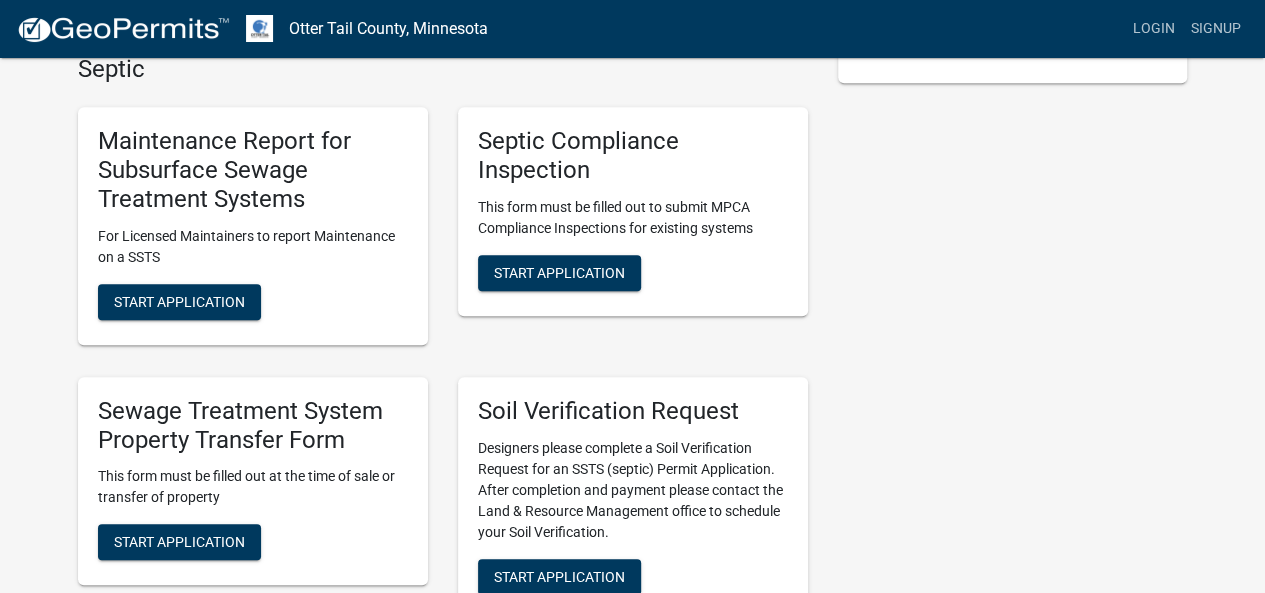 scroll, scrollTop: 460, scrollLeft: 0, axis: vertical 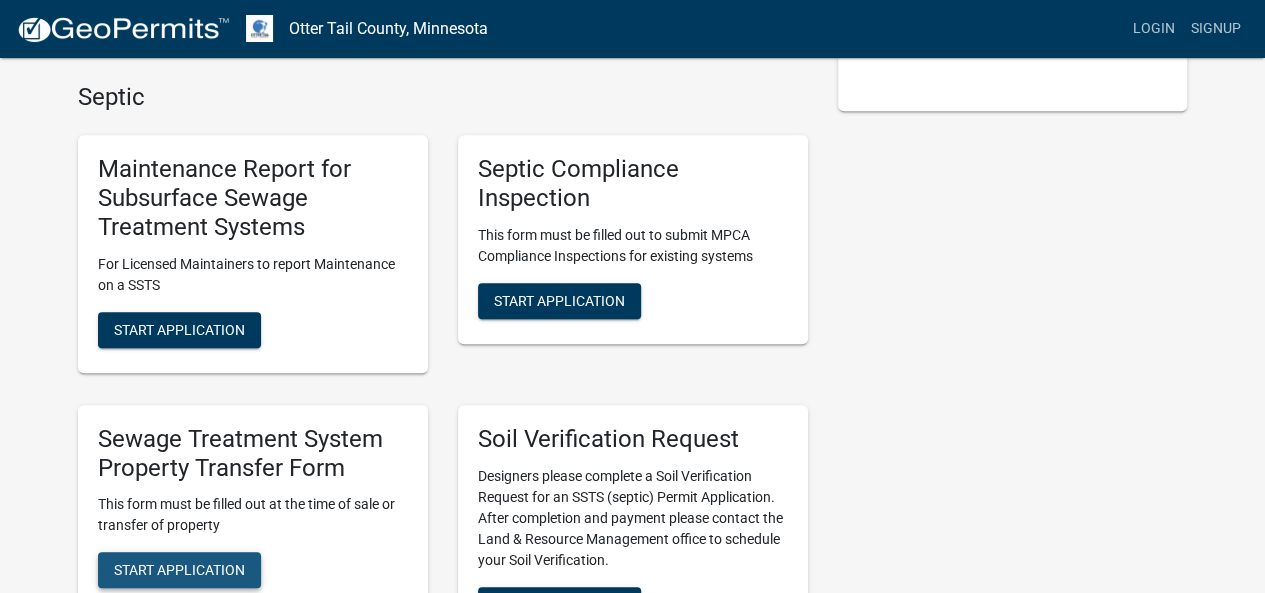 click on "Start Application" at bounding box center [179, 570] 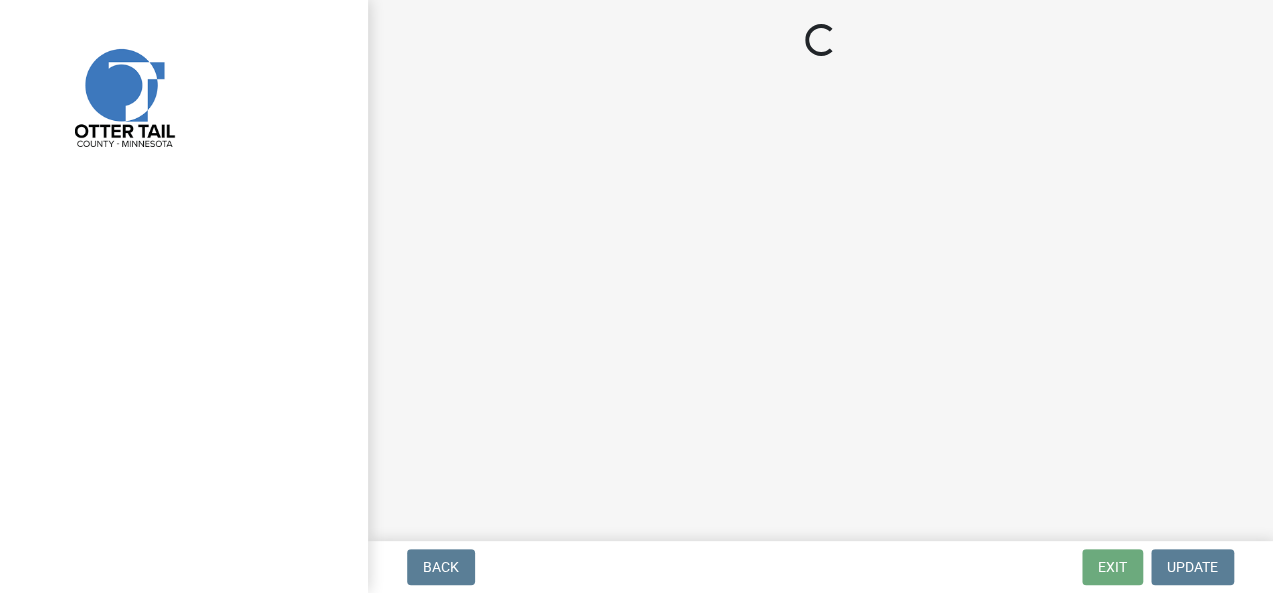 scroll, scrollTop: 0, scrollLeft: 0, axis: both 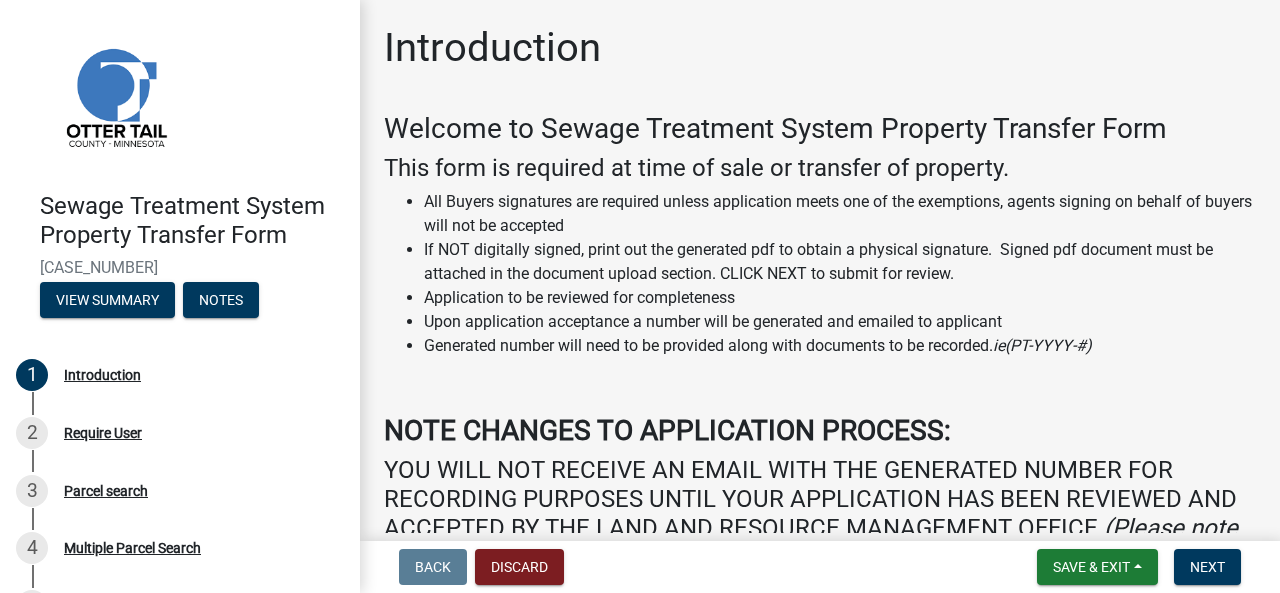 click on "YOU WILL NOT RECEIVE AN EMAIL WITH THE GENERATED NUMBER FOR RECORDING PURPOSES UNTIL YOUR APPLICATION HAS BEEN REVIEWED AND ACCEPTED BY THE LAND AND RESOURCE MANAGEMENT OFFICE. (Please note all emails will come from [EMAIL])" 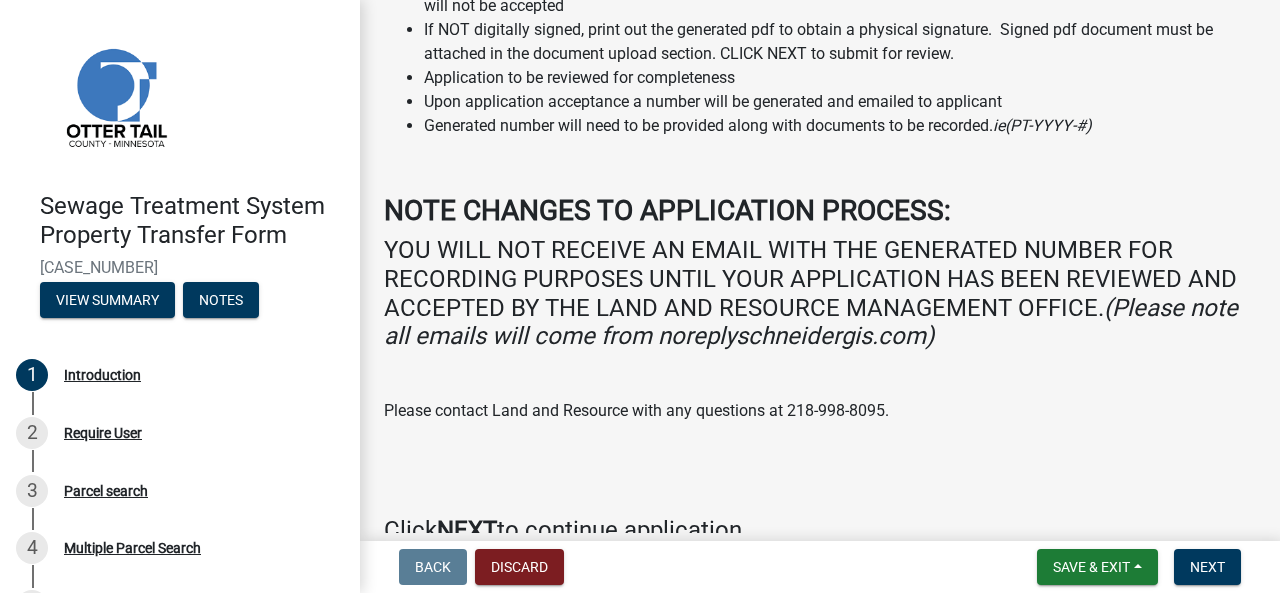 scroll, scrollTop: 325, scrollLeft: 0, axis: vertical 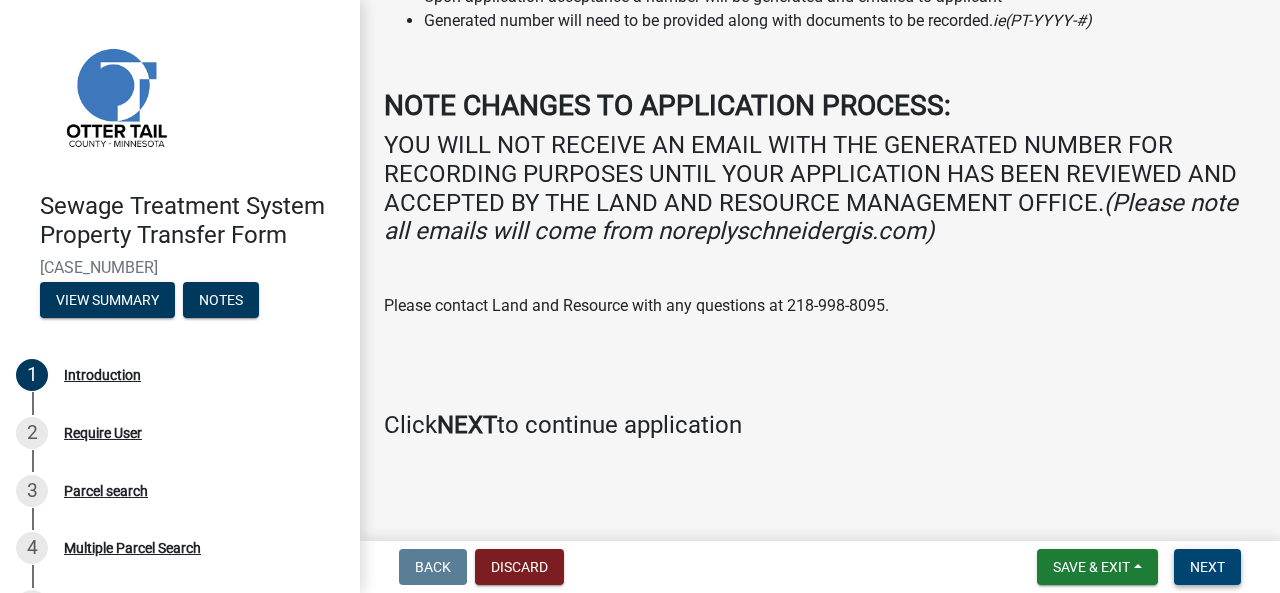 click on "Next" at bounding box center (1207, 567) 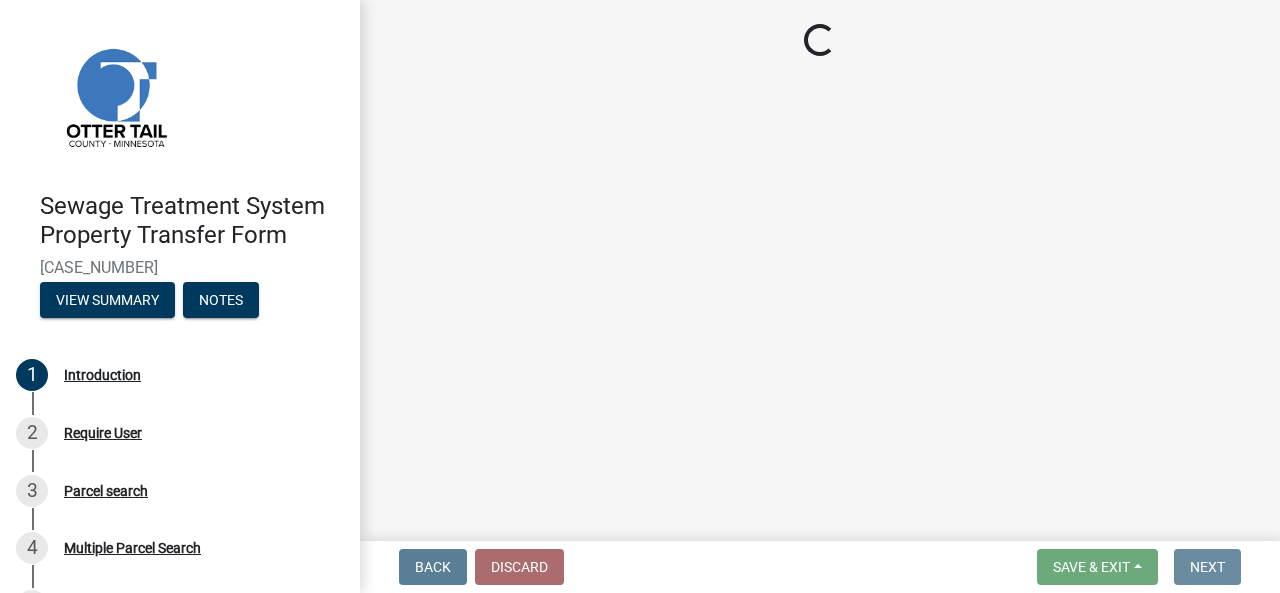 scroll, scrollTop: 0, scrollLeft: 0, axis: both 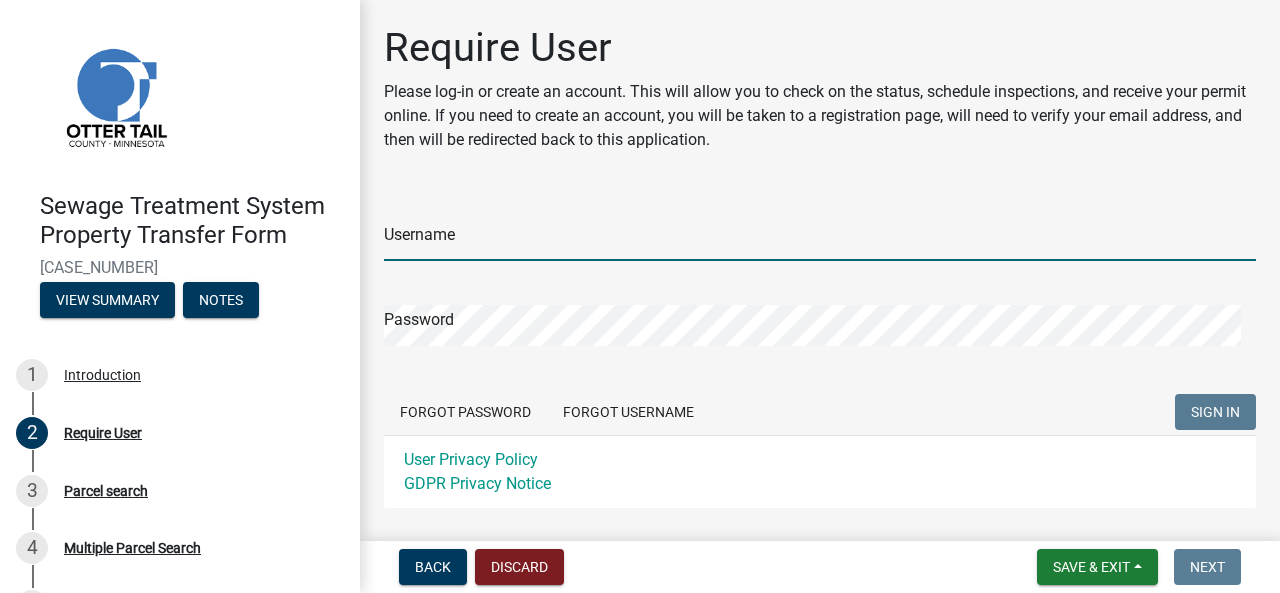type on "[NAME]" 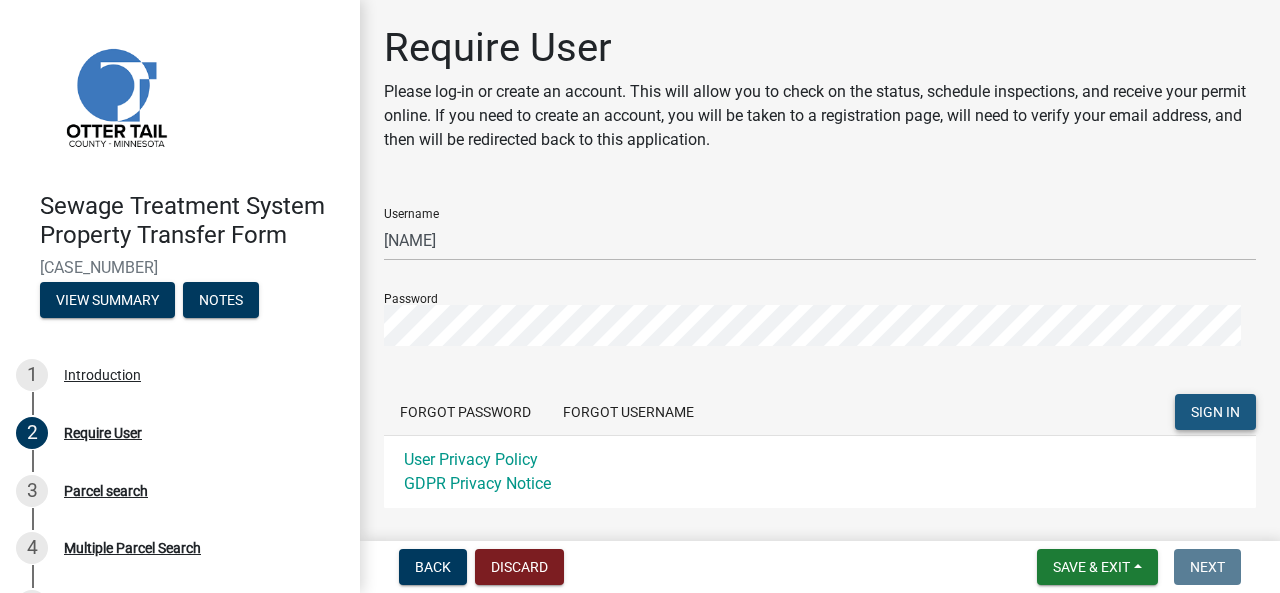 click on "SIGN IN" 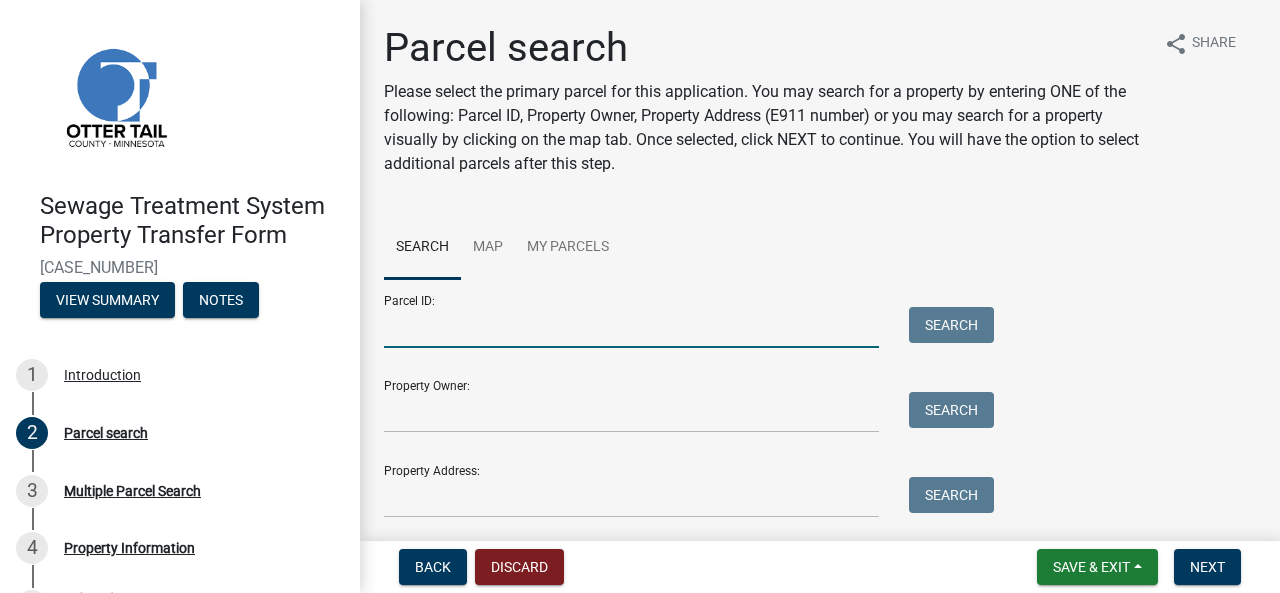 click on "Parcel ID:" at bounding box center [631, 327] 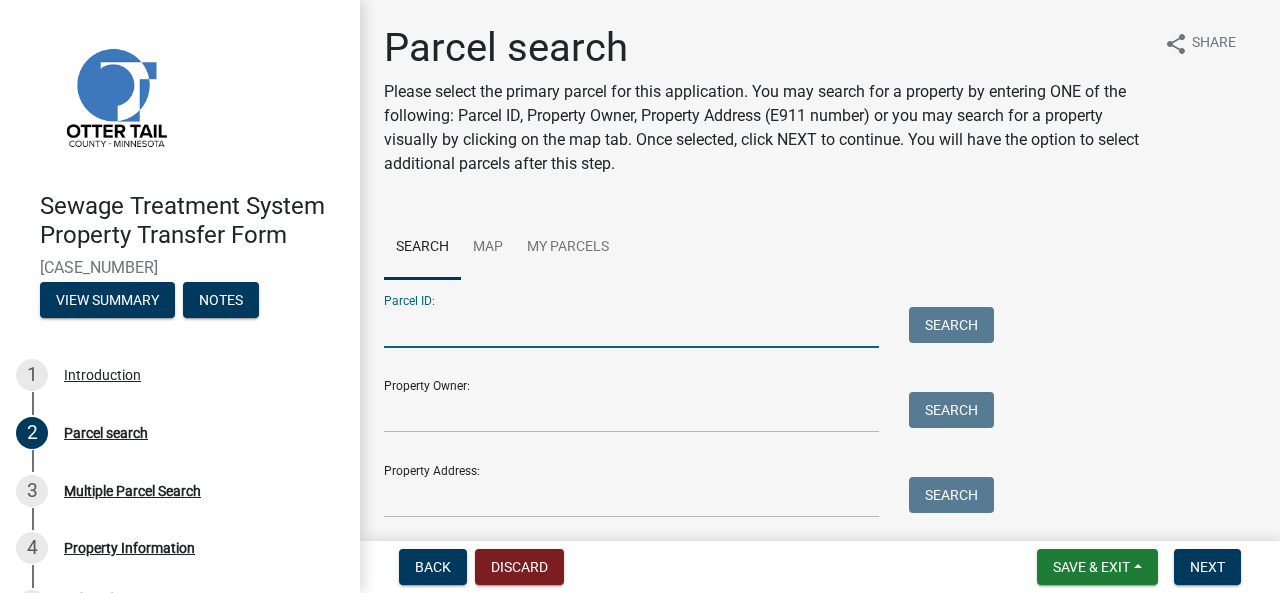 paste on "28000060044002" 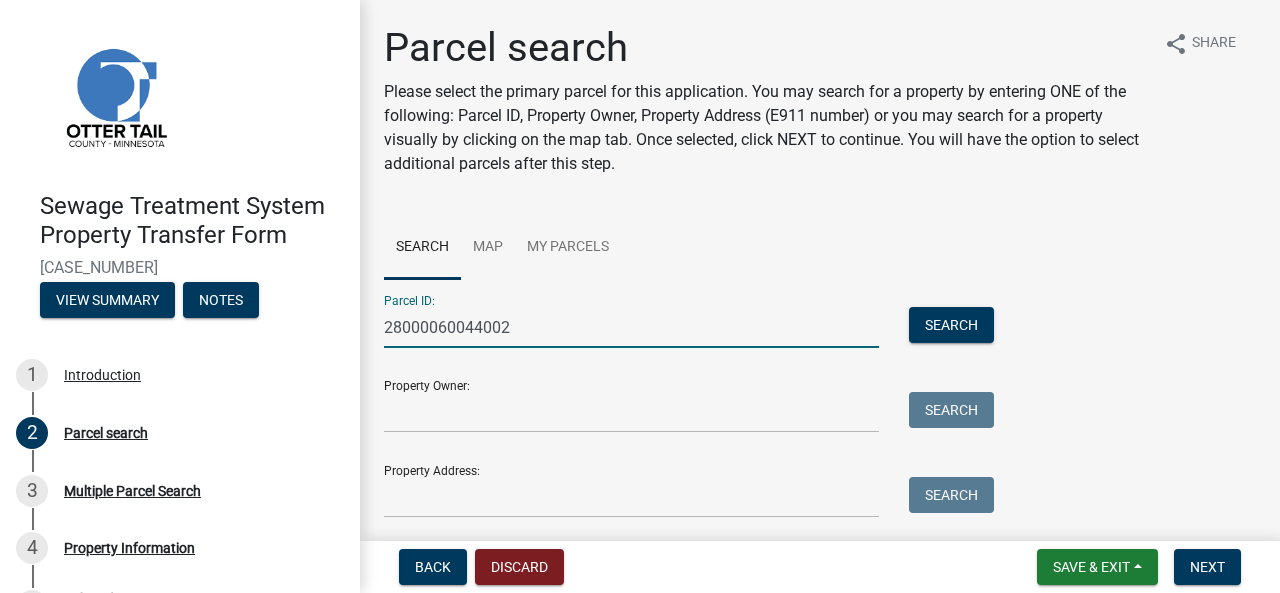 type on "28000060044002" 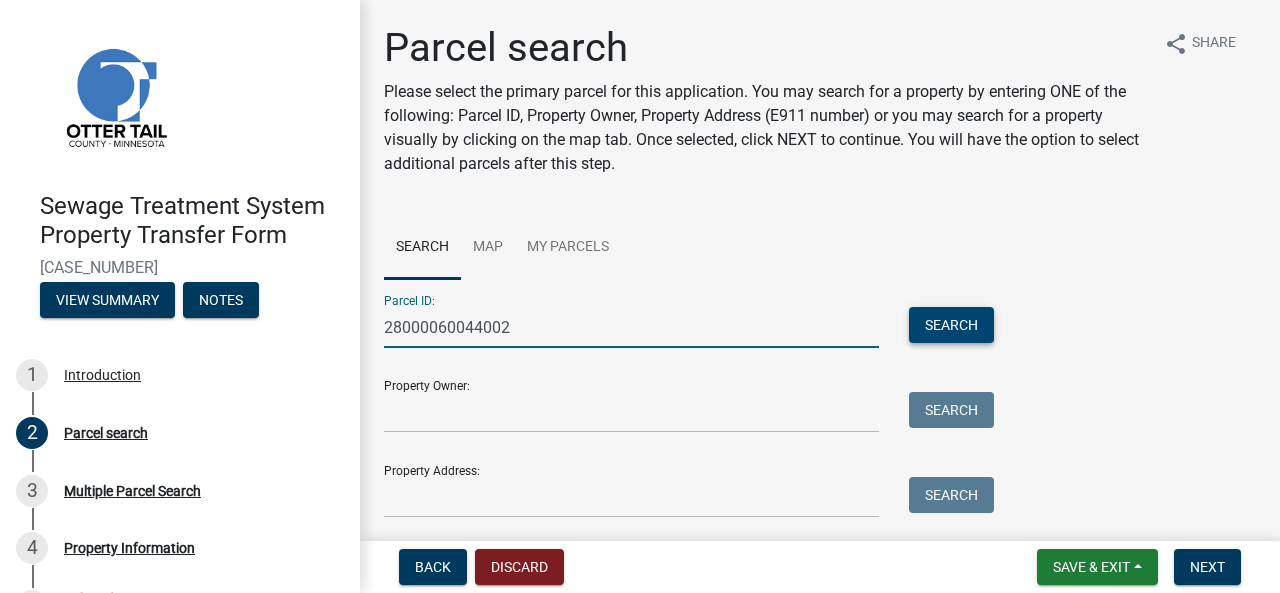 type 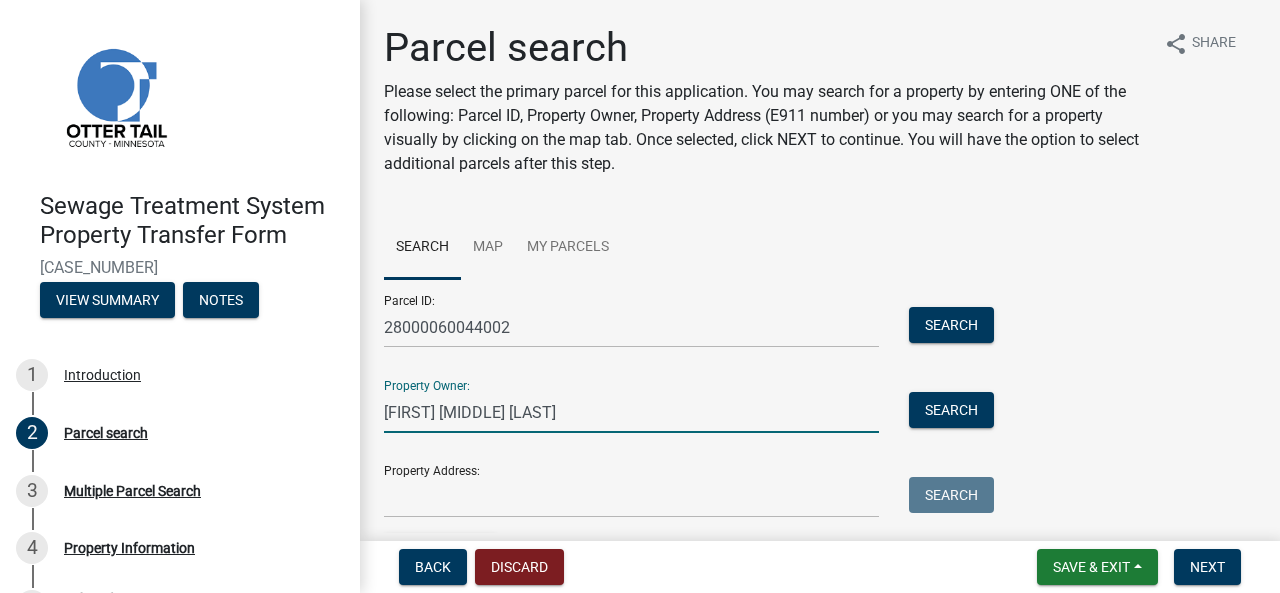 type on "[FIRST] [MIDDLE] [LAST]" 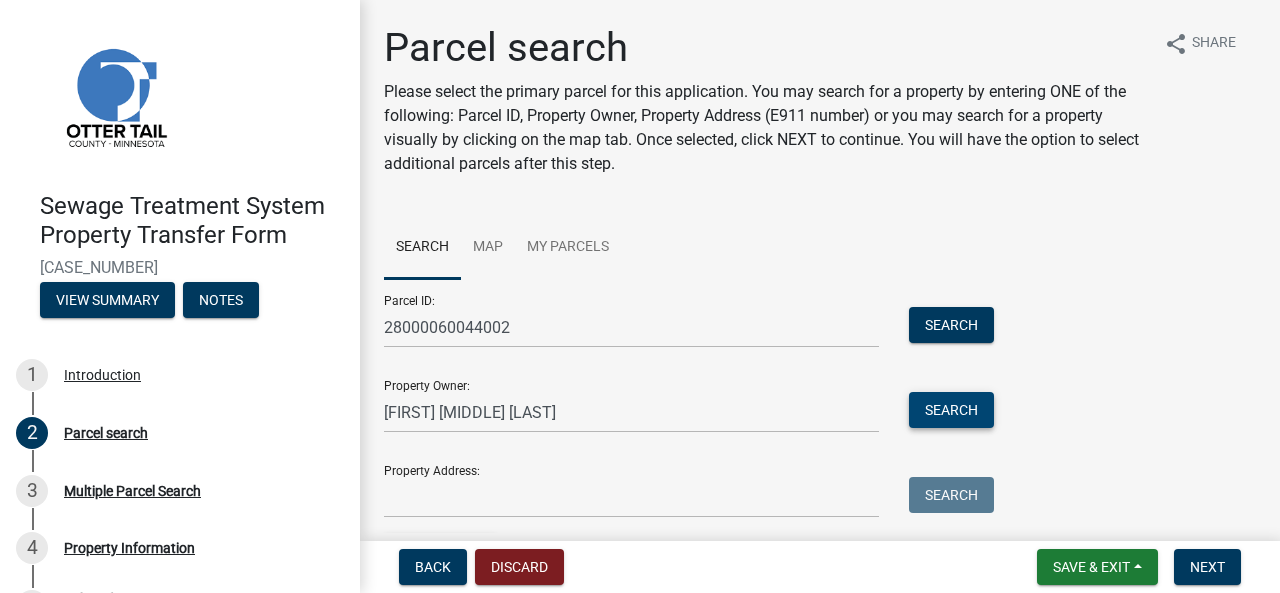type 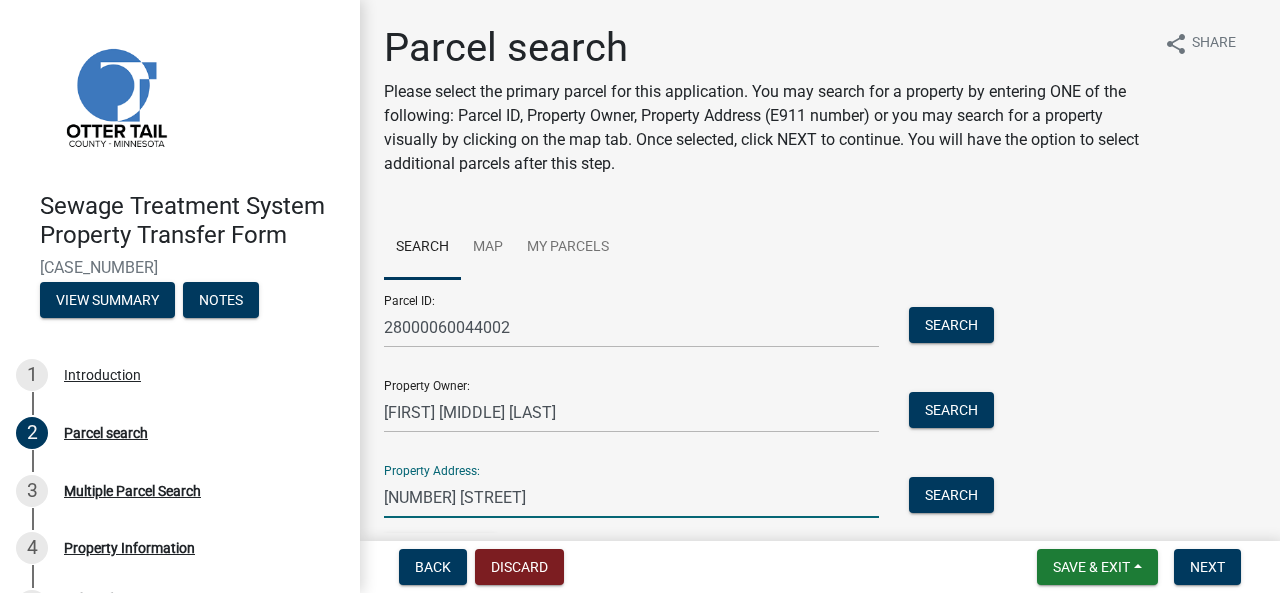 type on "[NUMBER] [STREET]" 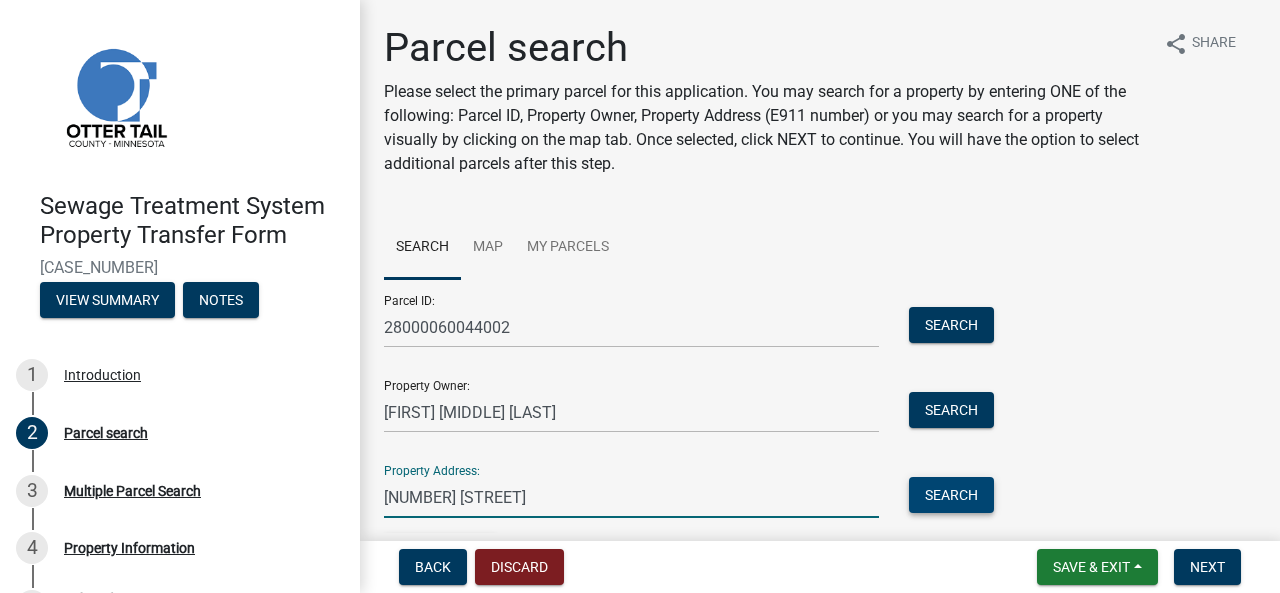 type 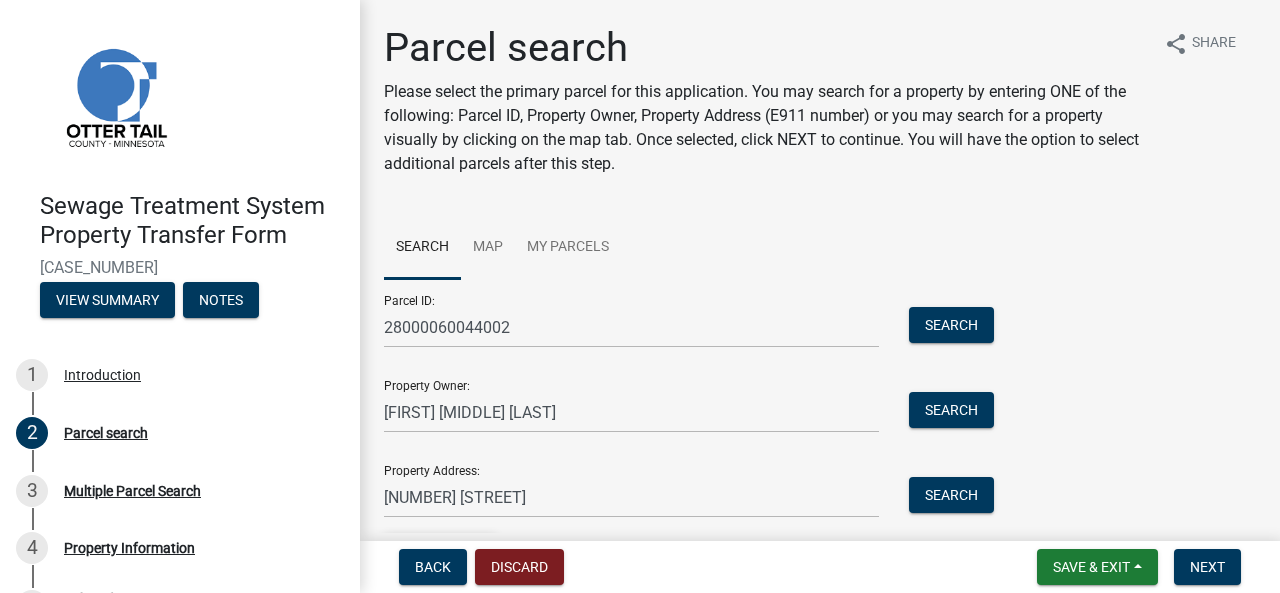 scroll, scrollTop: 120, scrollLeft: 0, axis: vertical 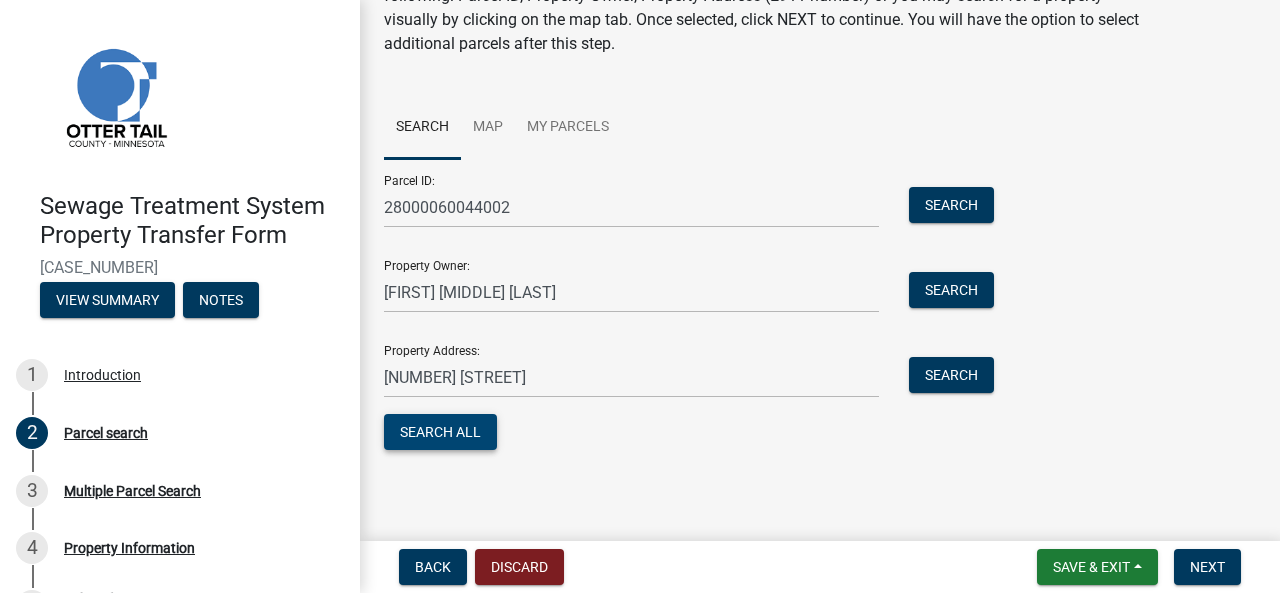 type 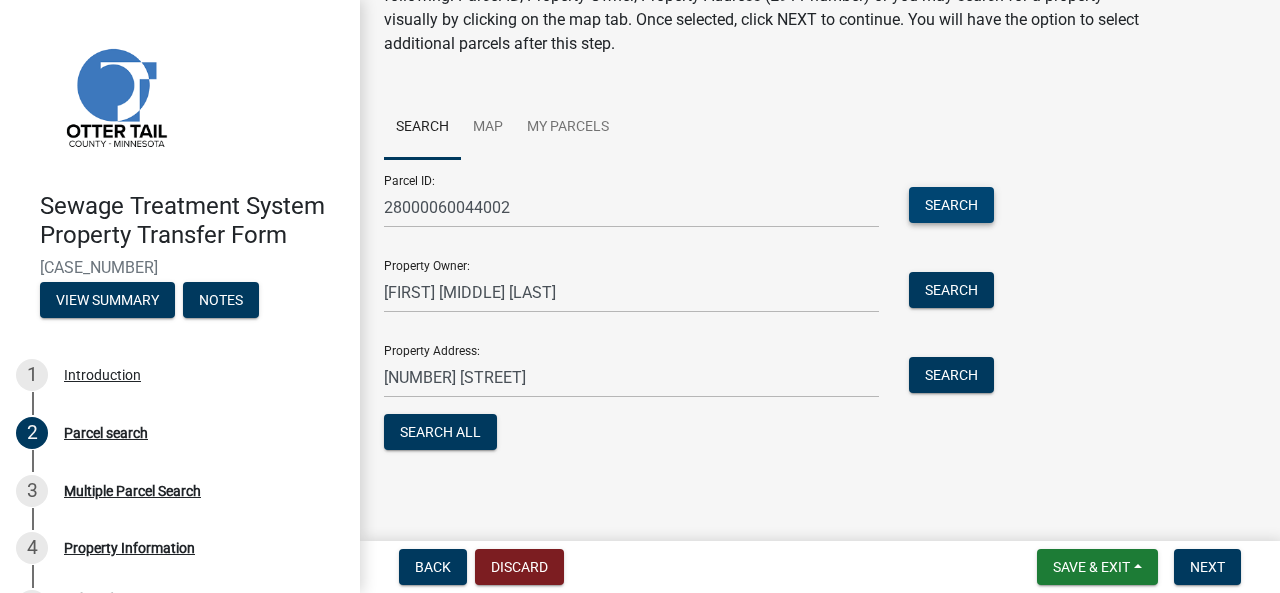 click on "Search" at bounding box center (951, 205) 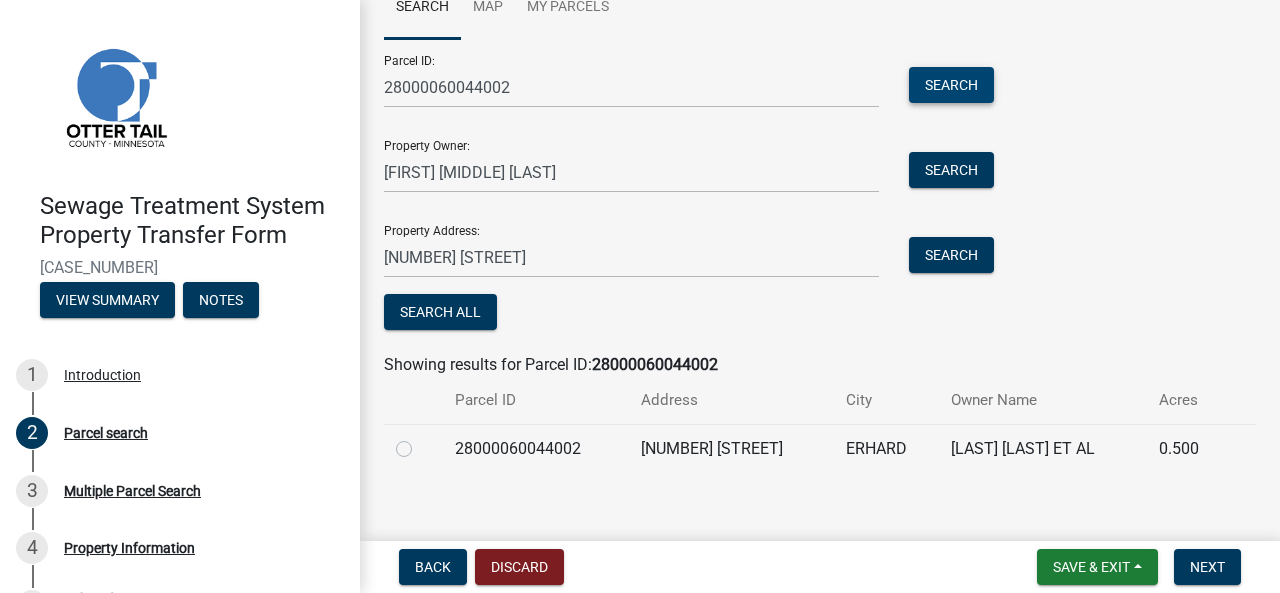 scroll, scrollTop: 257, scrollLeft: 0, axis: vertical 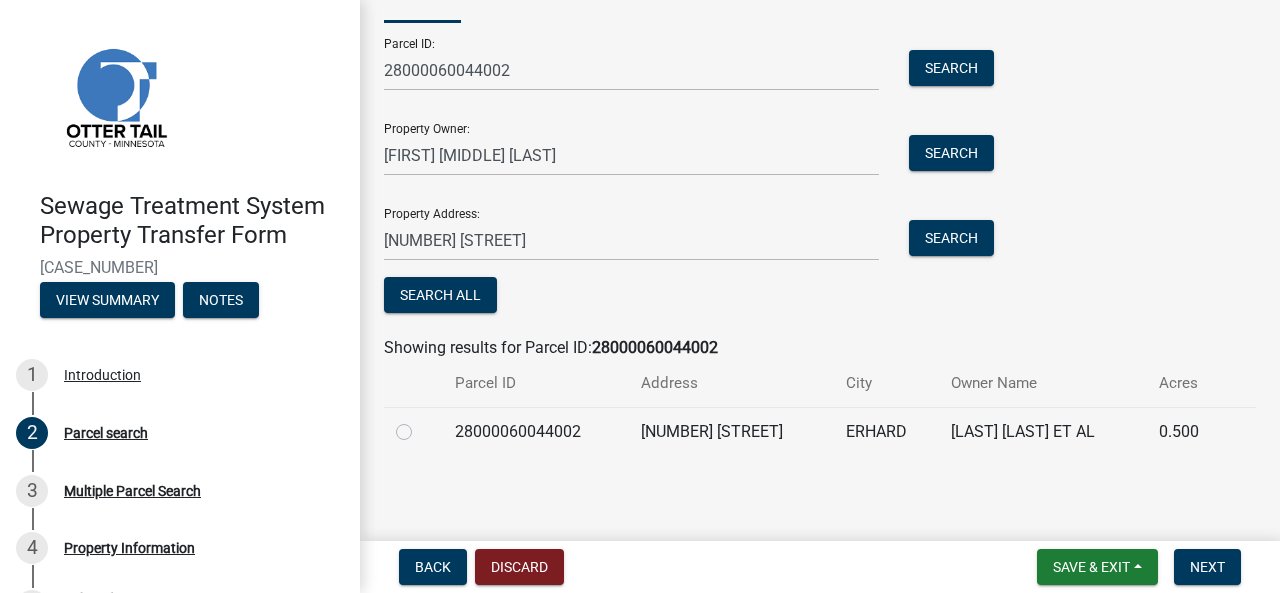 click 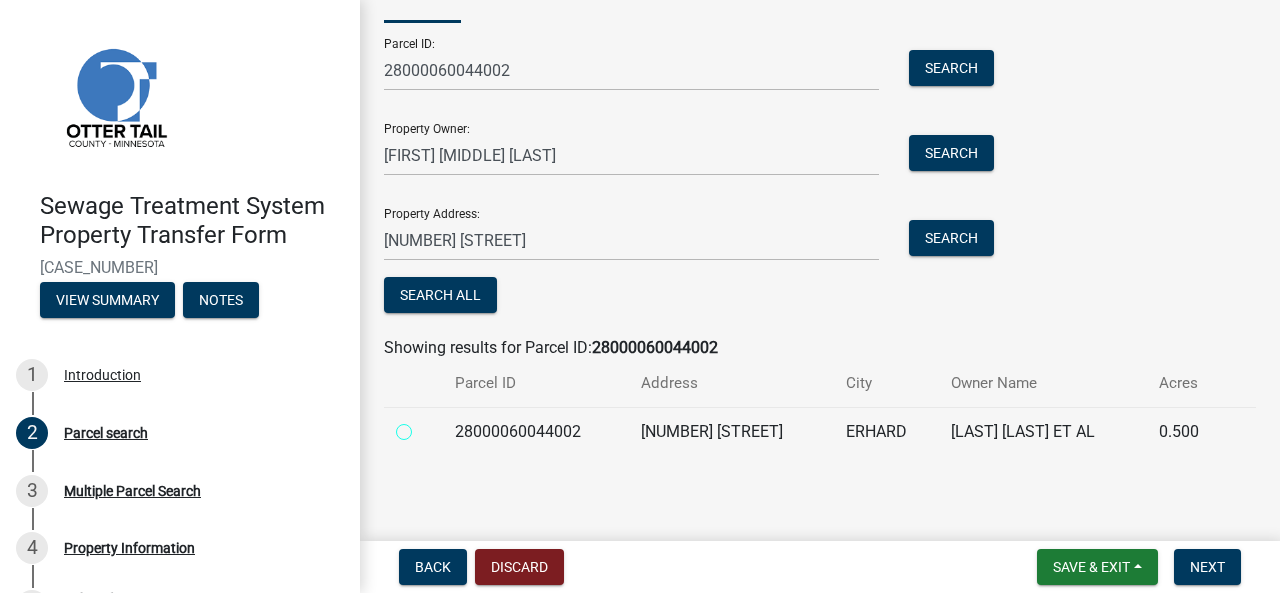 radio on "true" 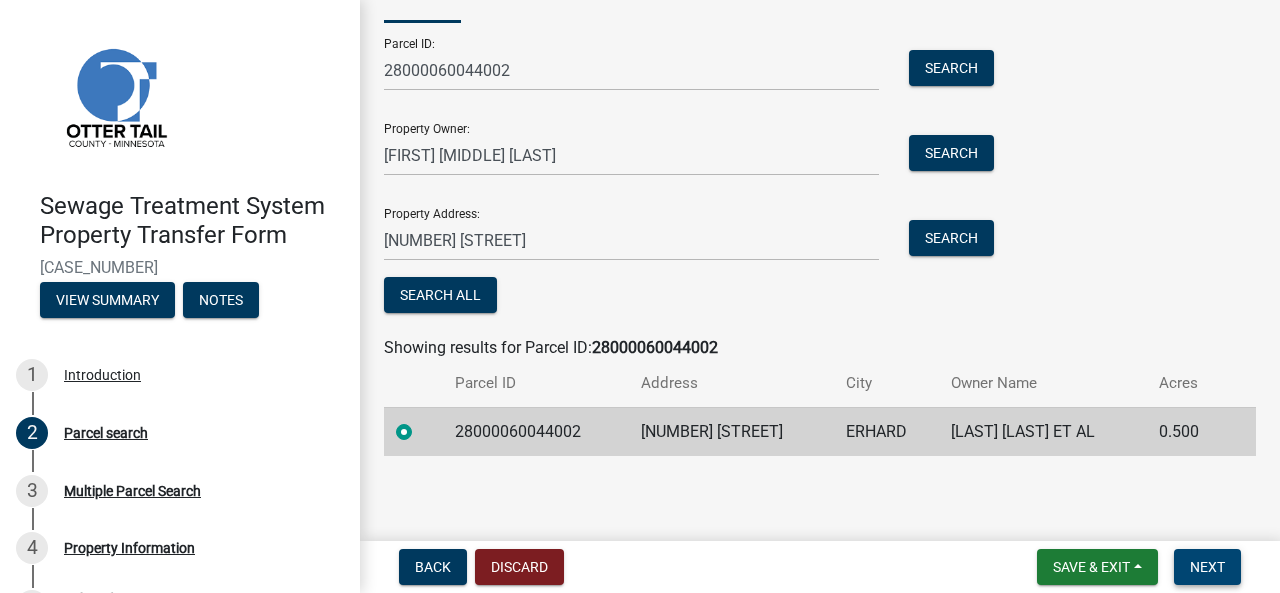 click on "Next" at bounding box center [1207, 567] 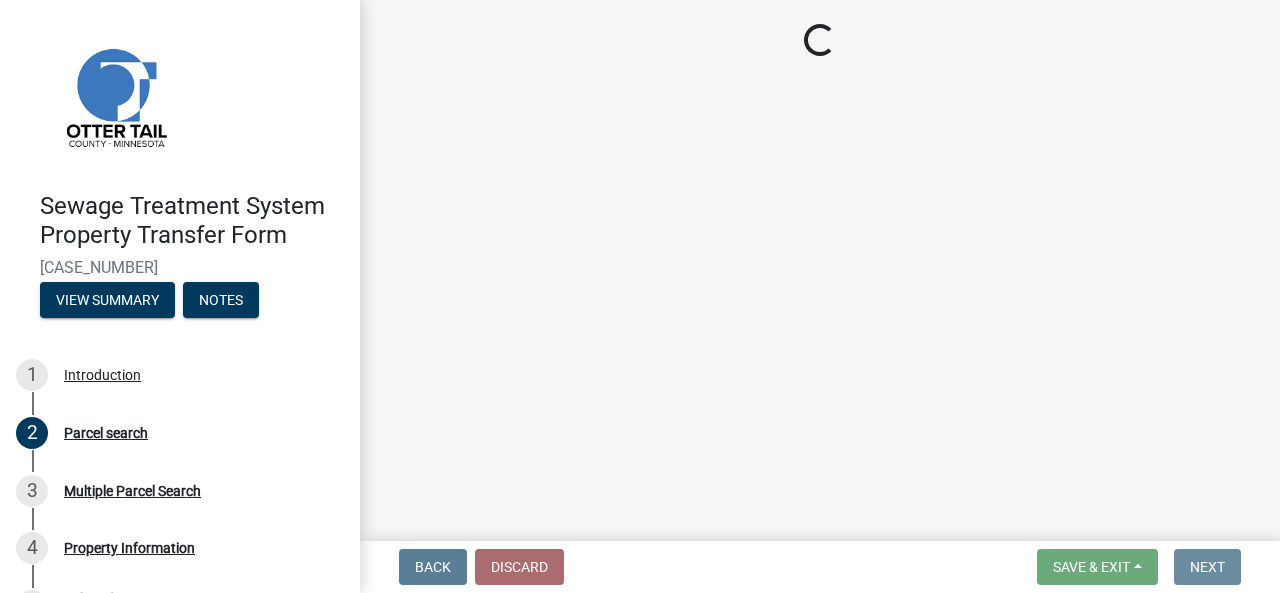 scroll, scrollTop: 0, scrollLeft: 0, axis: both 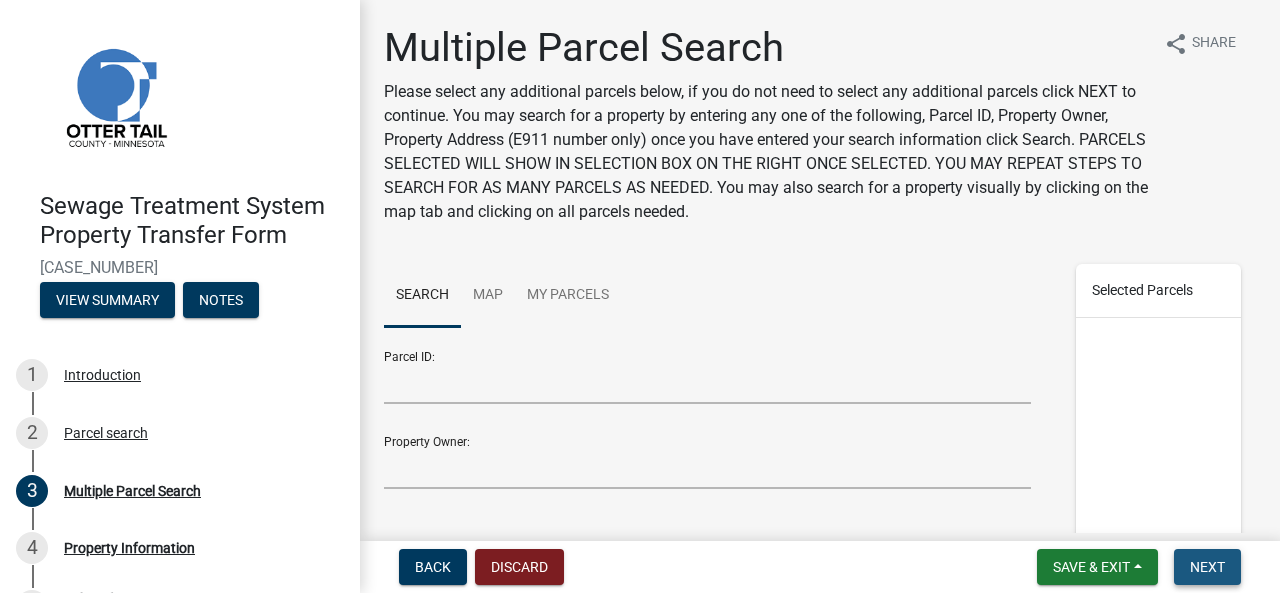 click on "Next" at bounding box center (1207, 567) 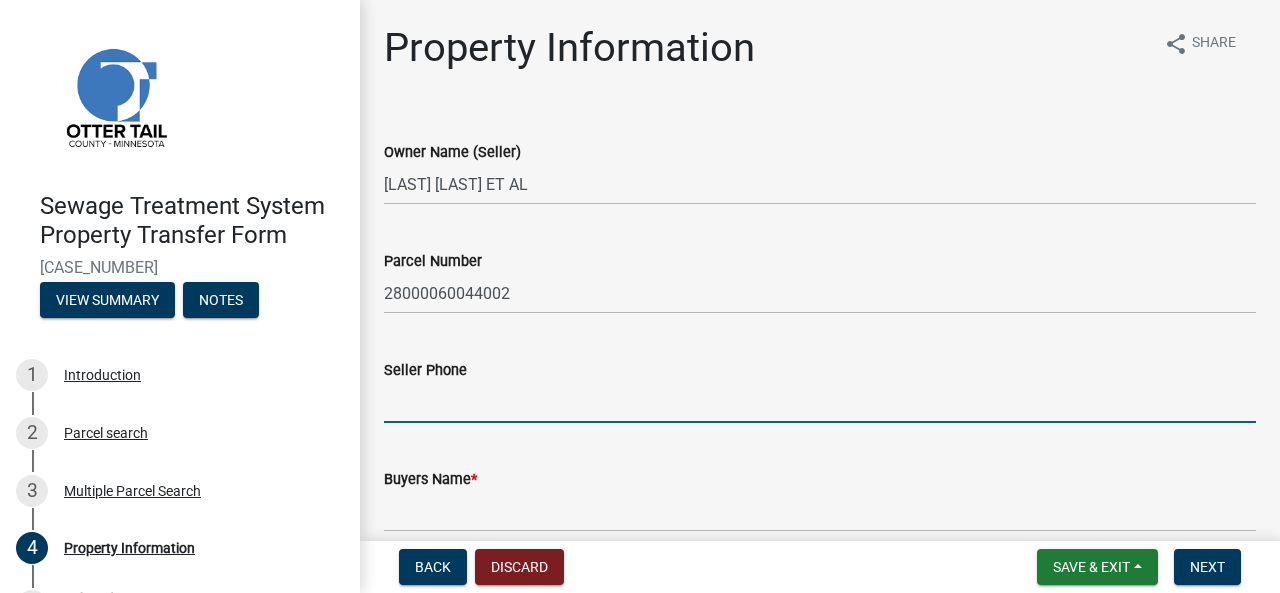 click on "Seller Phone" at bounding box center [820, 402] 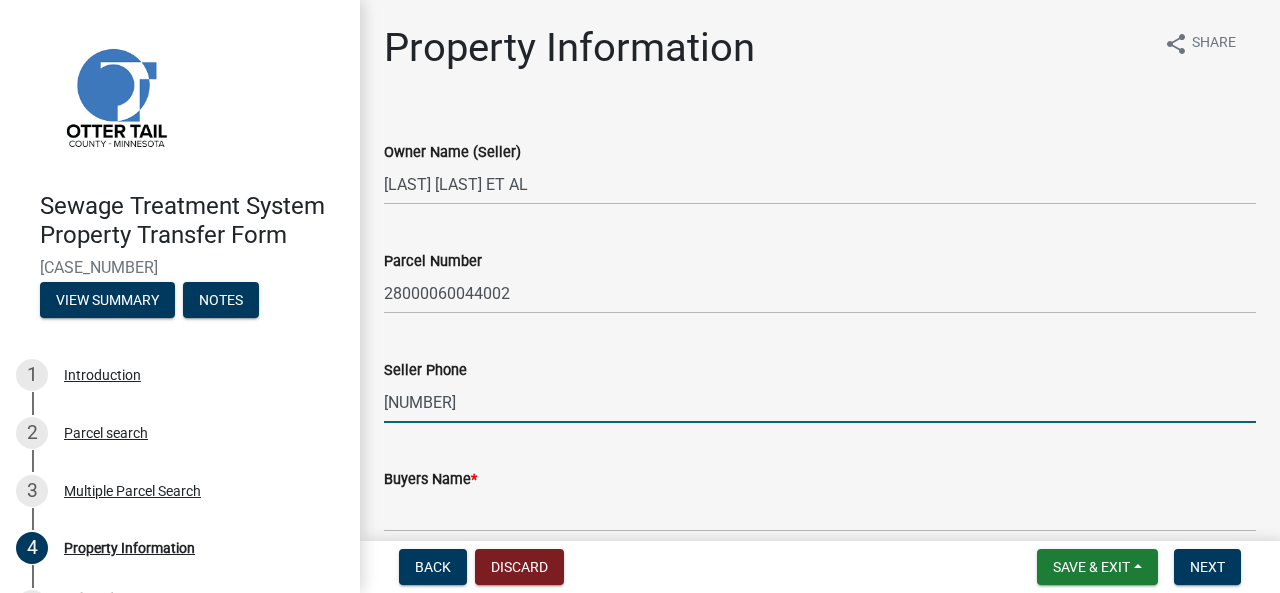 type on "[NUMBER]" 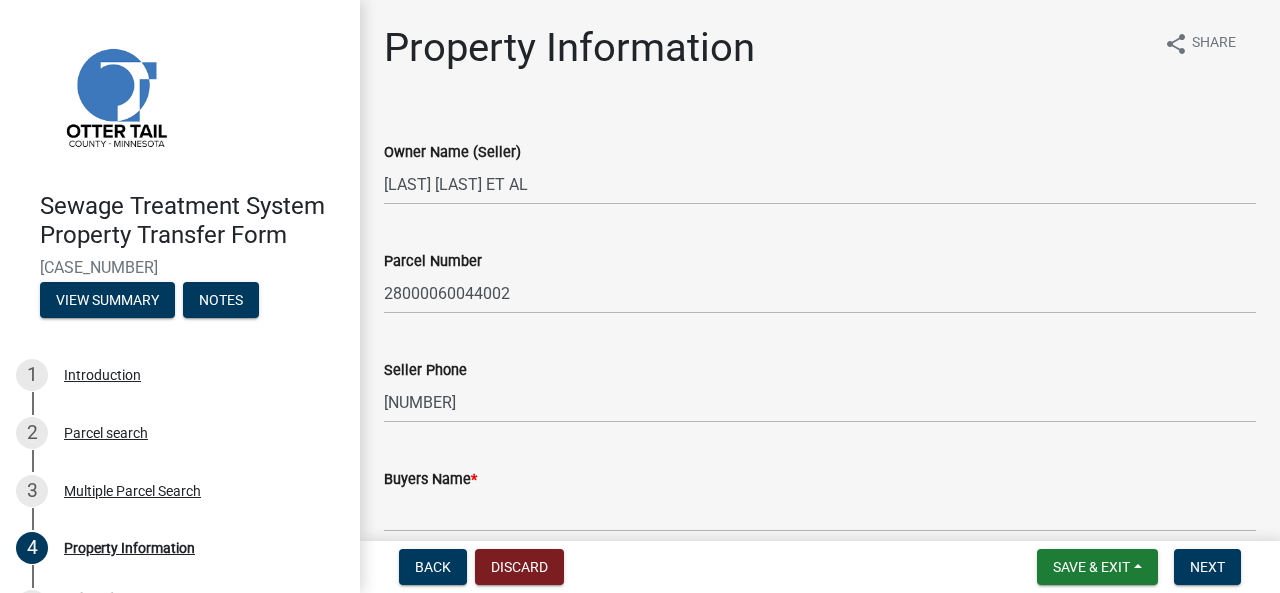 scroll, scrollTop: 378, scrollLeft: 0, axis: vertical 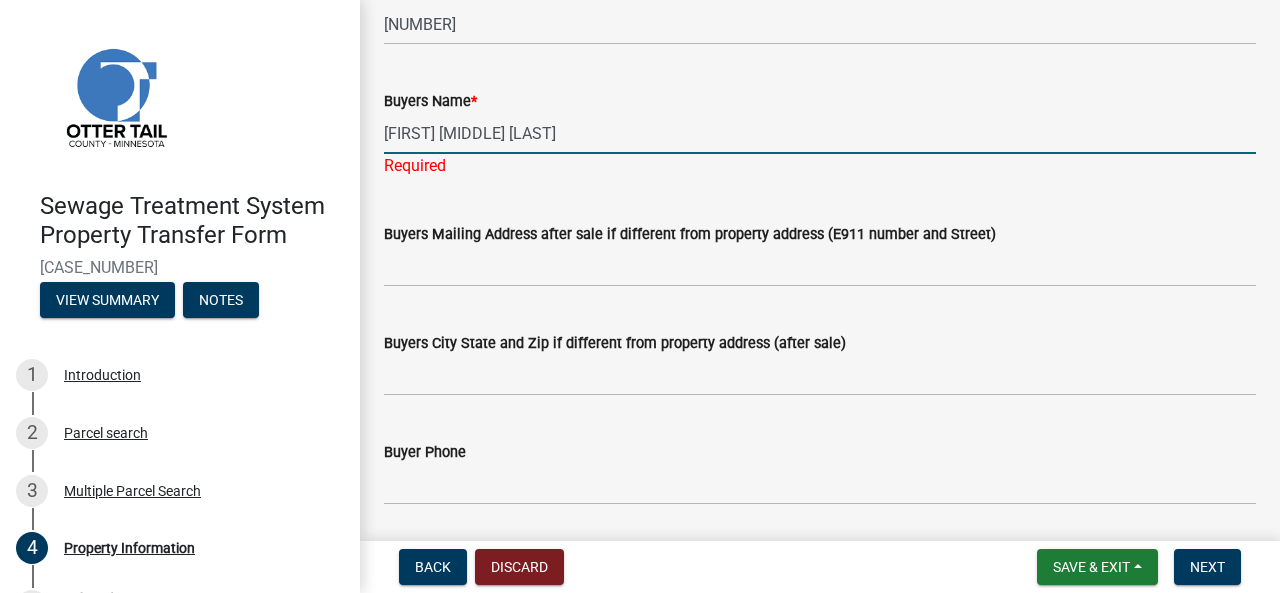 type on "[FIRST] [MIDDLE] [LAST]" 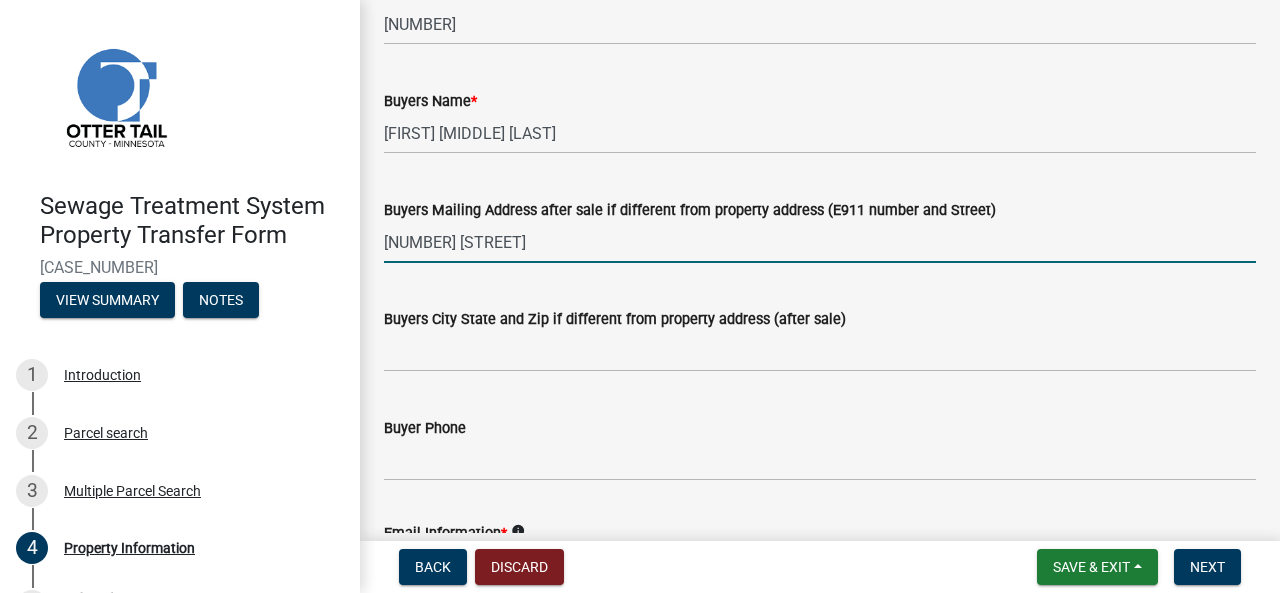 type on "[NUMBER] [STREET]" 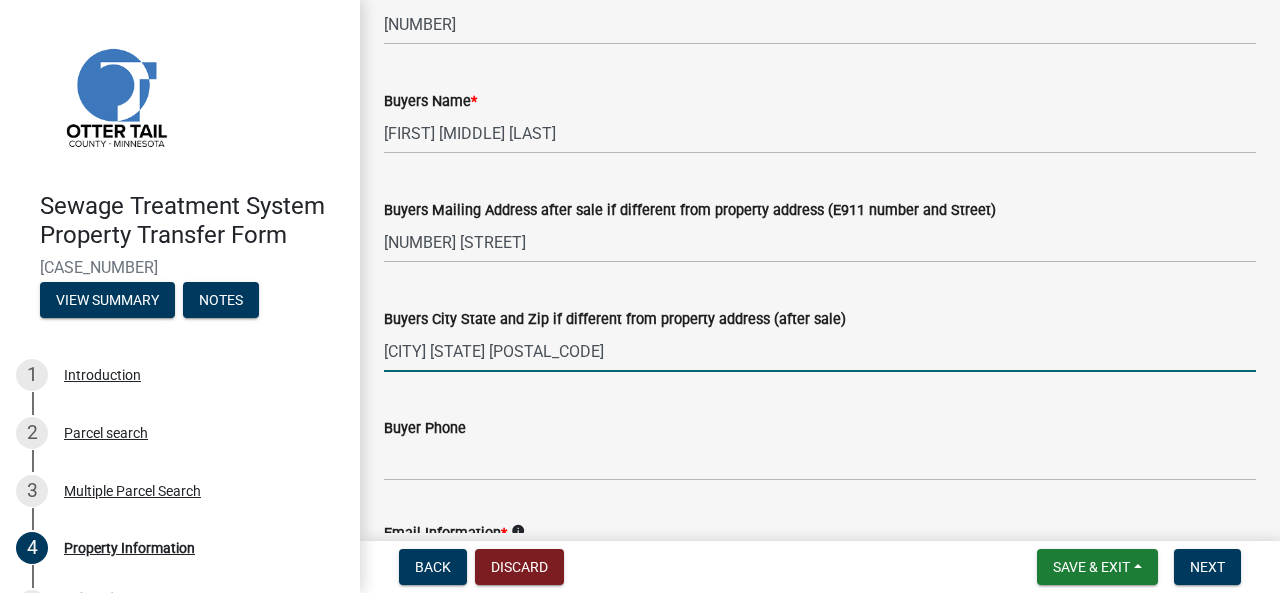 type on "[CITY] [STATE] [POSTAL_CODE]" 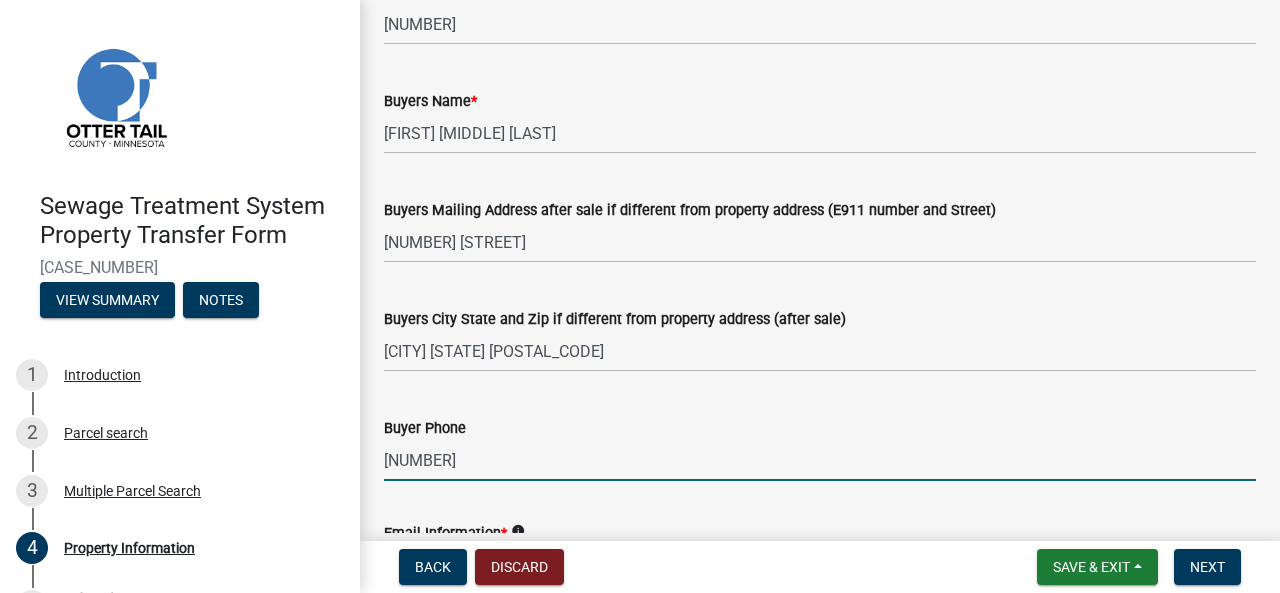 type on "[NUMBER]" 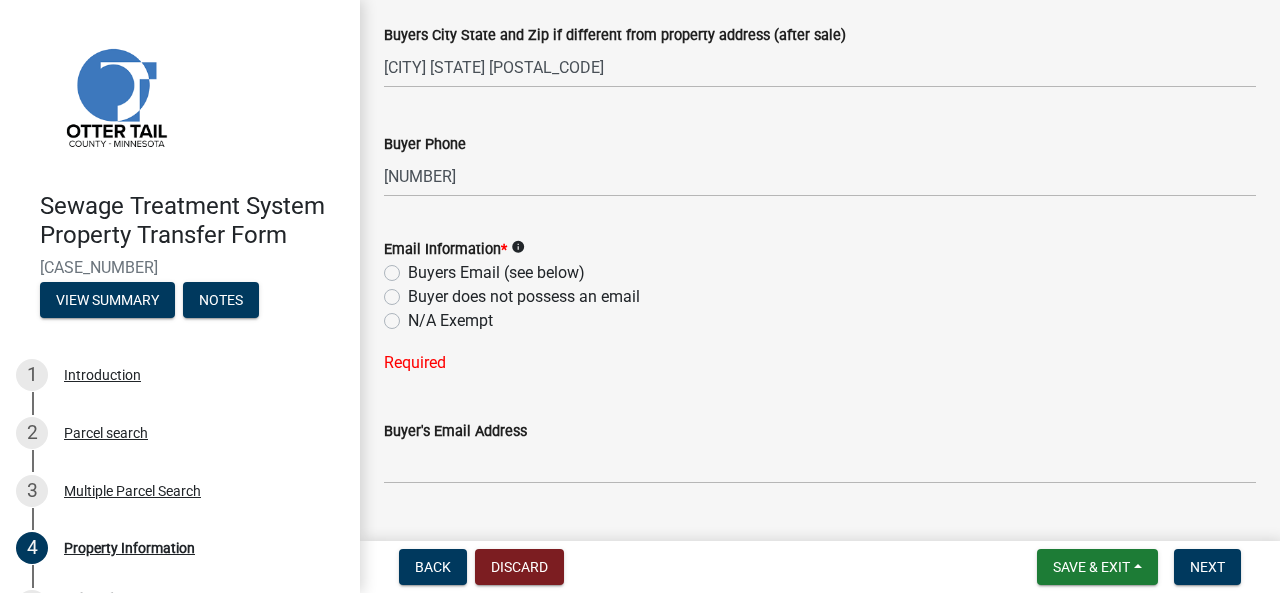 click on "Buyers Email (see below)" 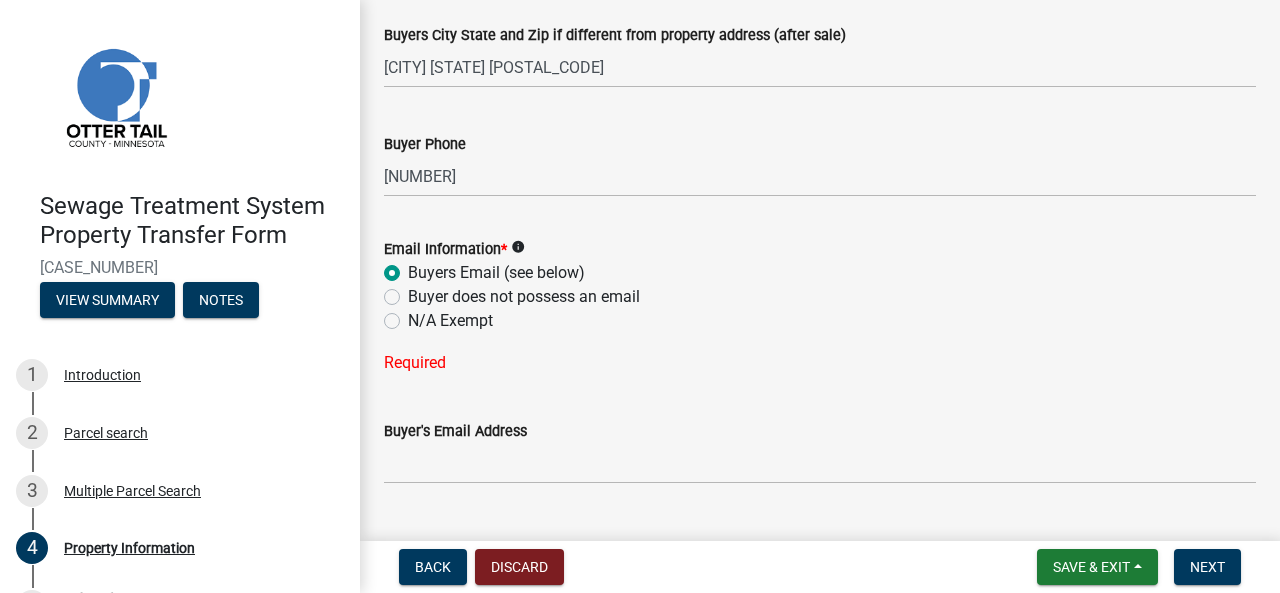 radio on "true" 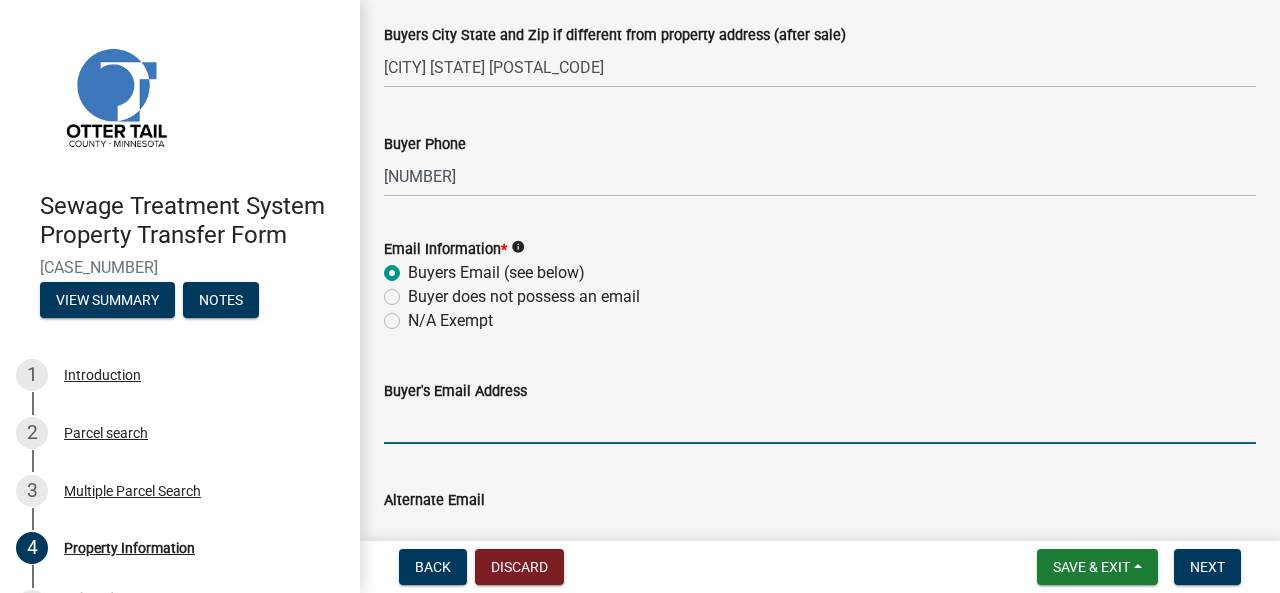 click on "Buyer's Email Address" at bounding box center (820, 423) 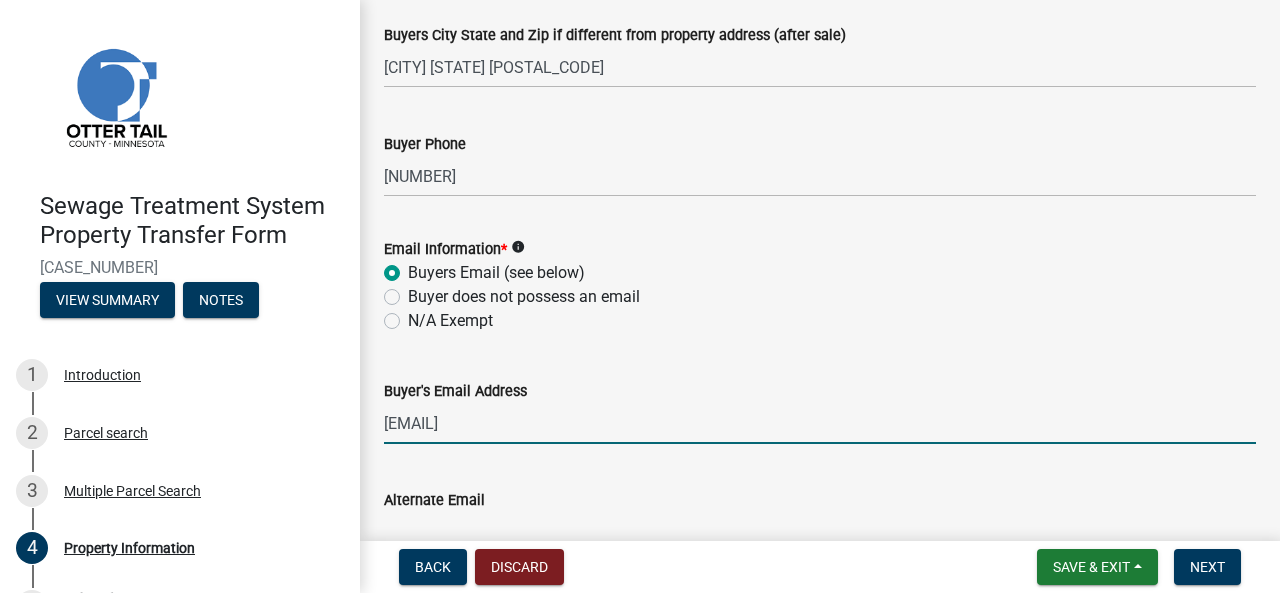 type on "[EMAIL]" 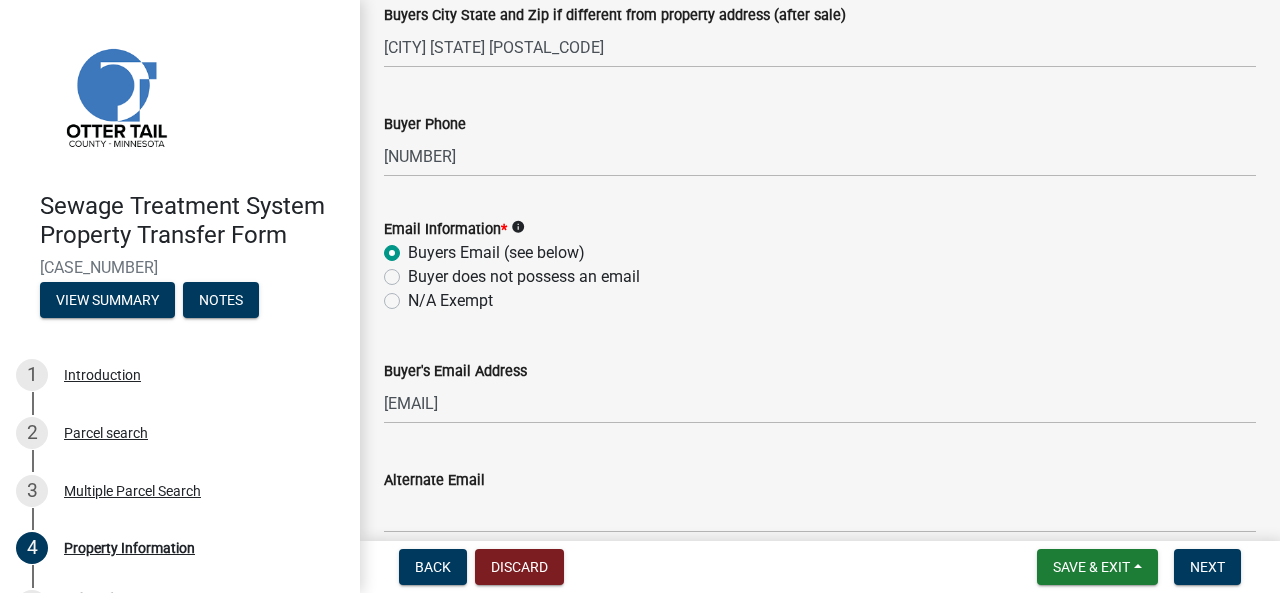 scroll, scrollTop: 1036, scrollLeft: 0, axis: vertical 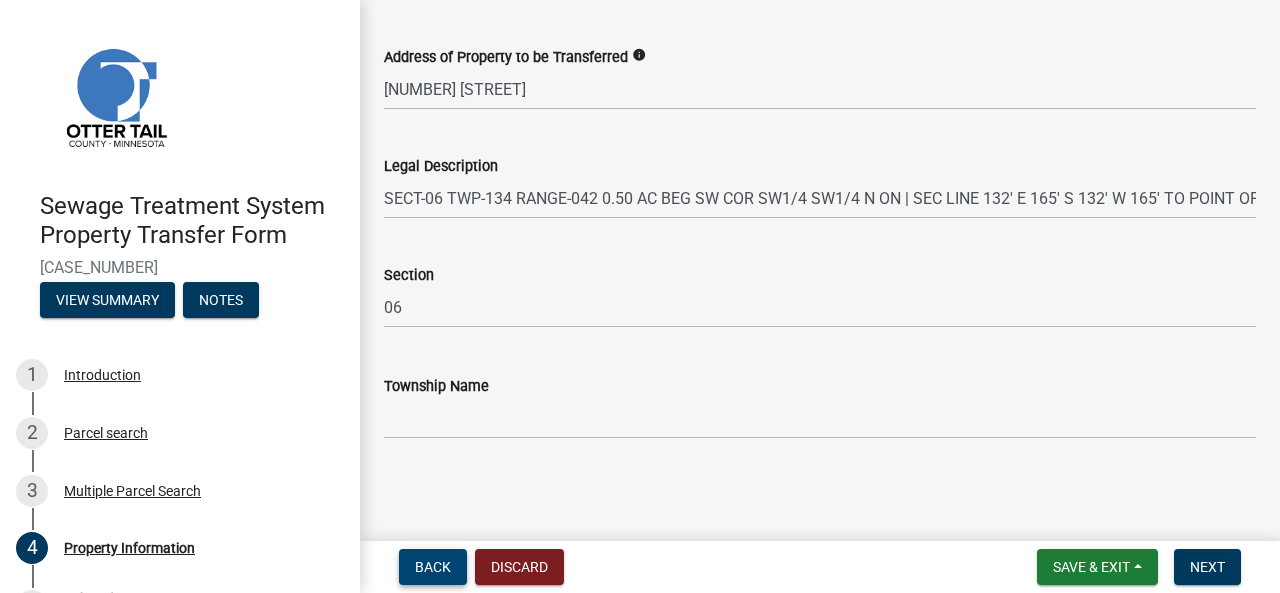 type 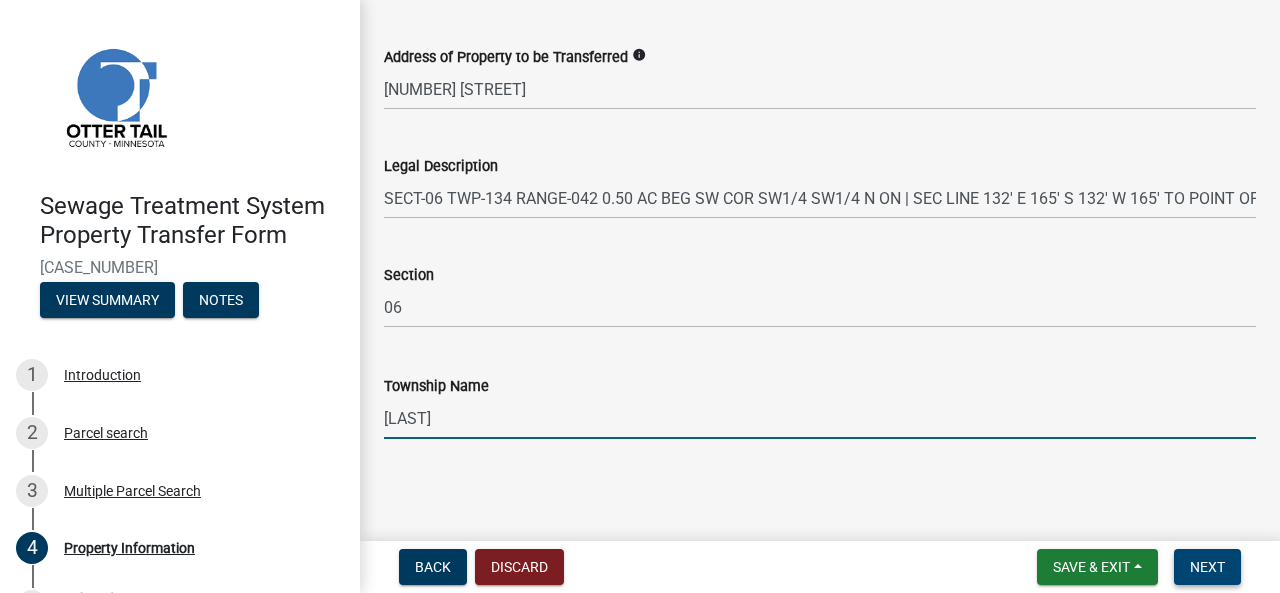 type on "[LAST]" 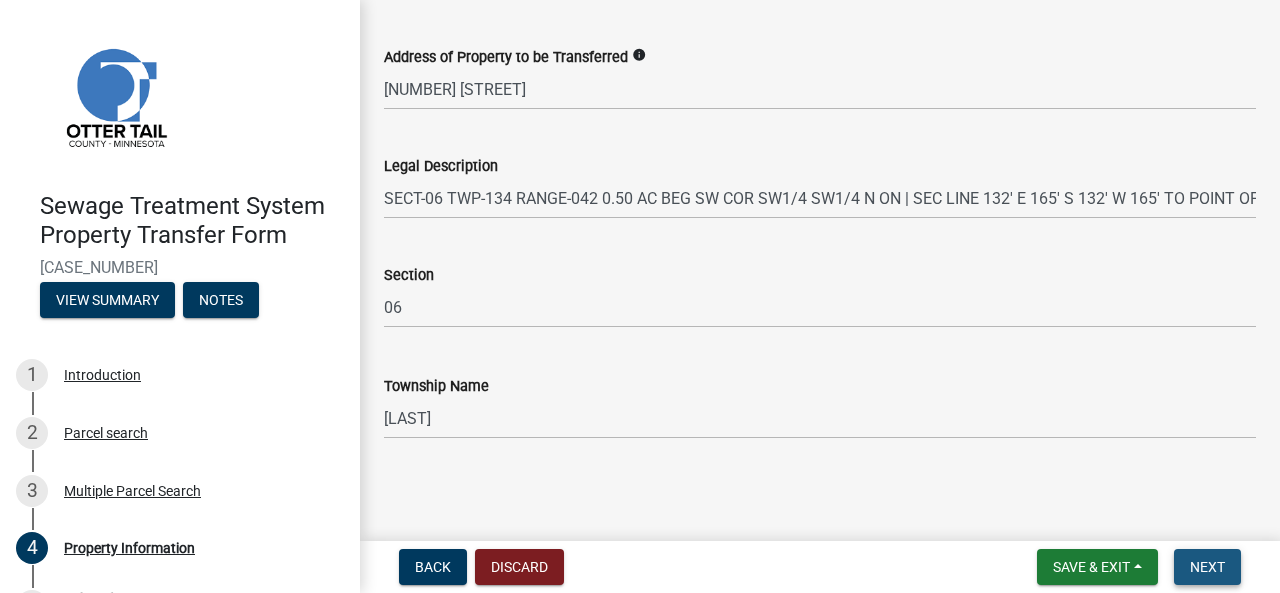 click on "Next" at bounding box center [1207, 567] 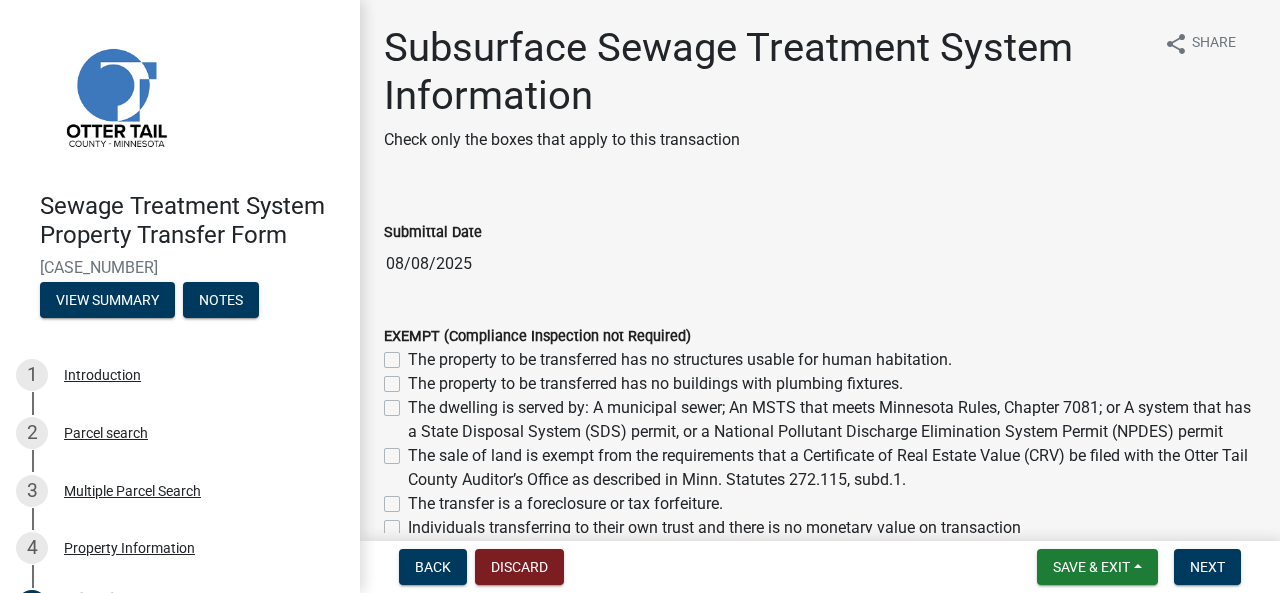 click on "08/08/2025" at bounding box center [820, 264] 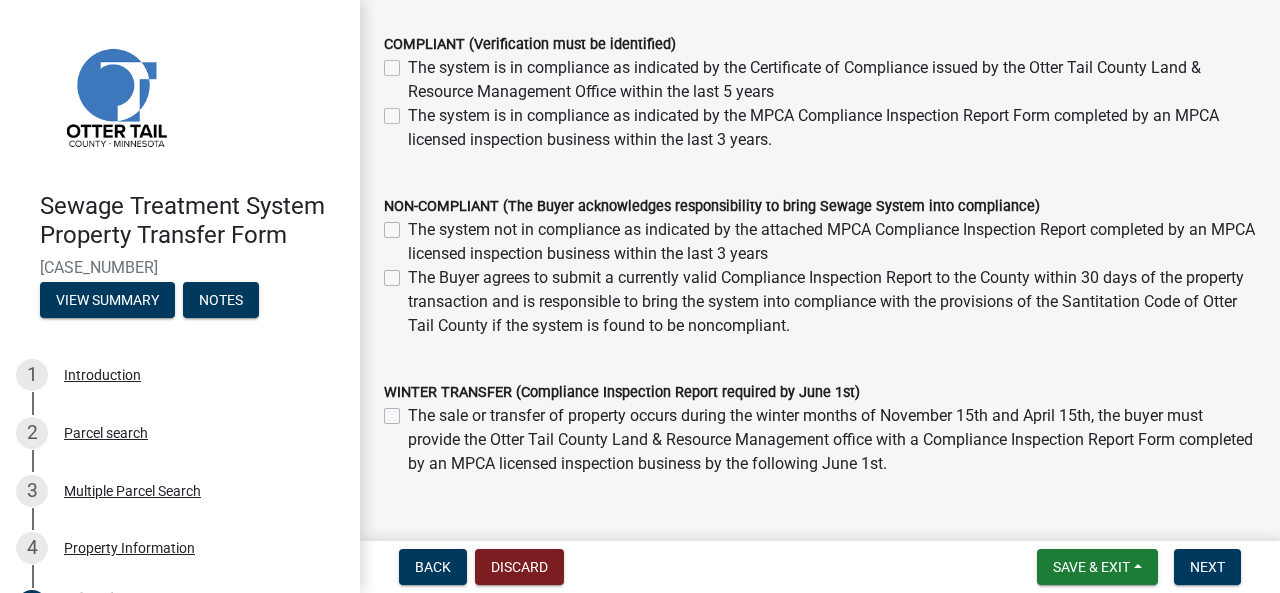 scroll, scrollTop: 676, scrollLeft: 0, axis: vertical 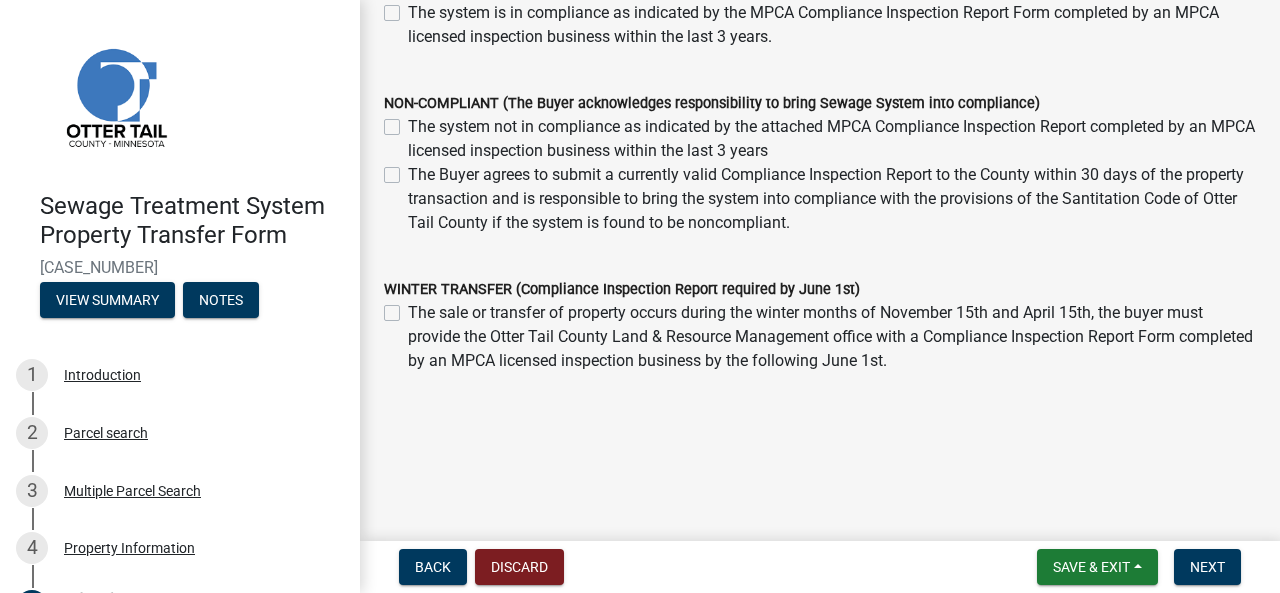 click on "The Buyer agrees to submit a currently valid Compliance Inspection Report to the County within 30 days of the property transaction and is responsible to bring the system into compliance with the provisions of the Santitation Code of Otter Tail County if the system is found to be noncompliant." 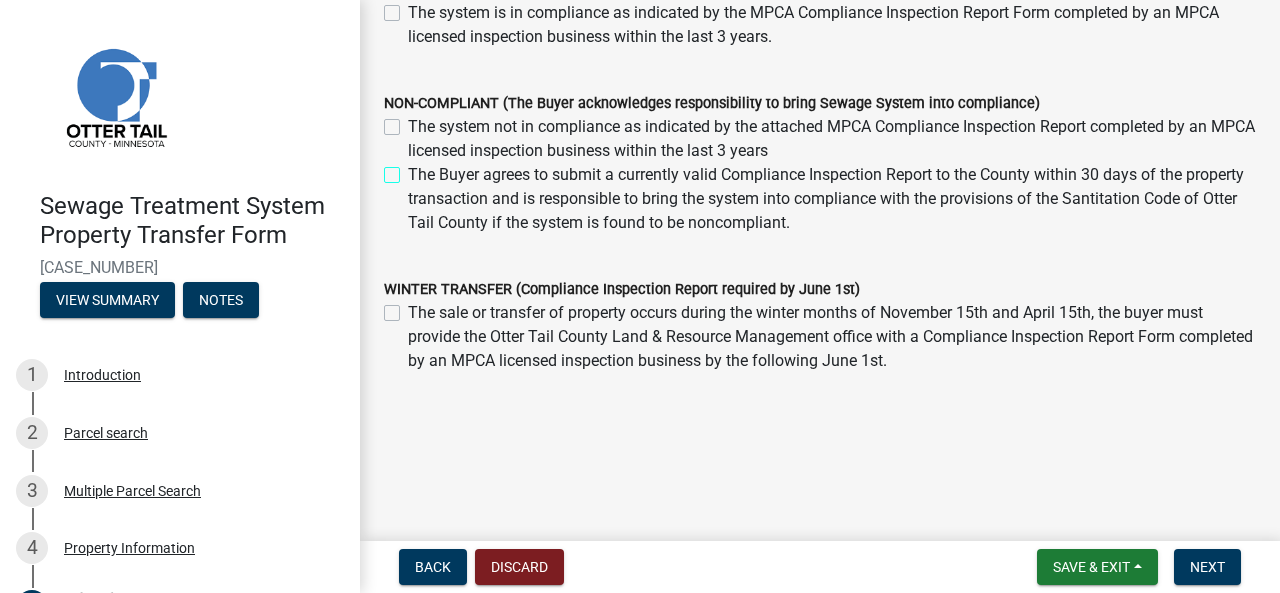 checkbox on "true" 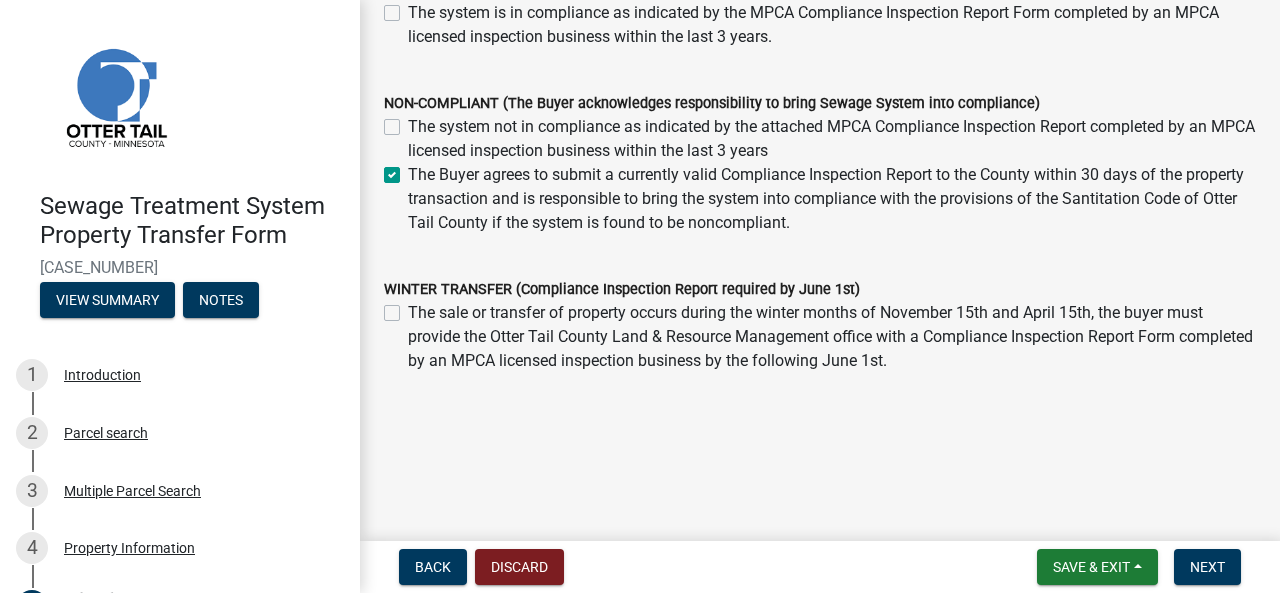 checkbox on "false" 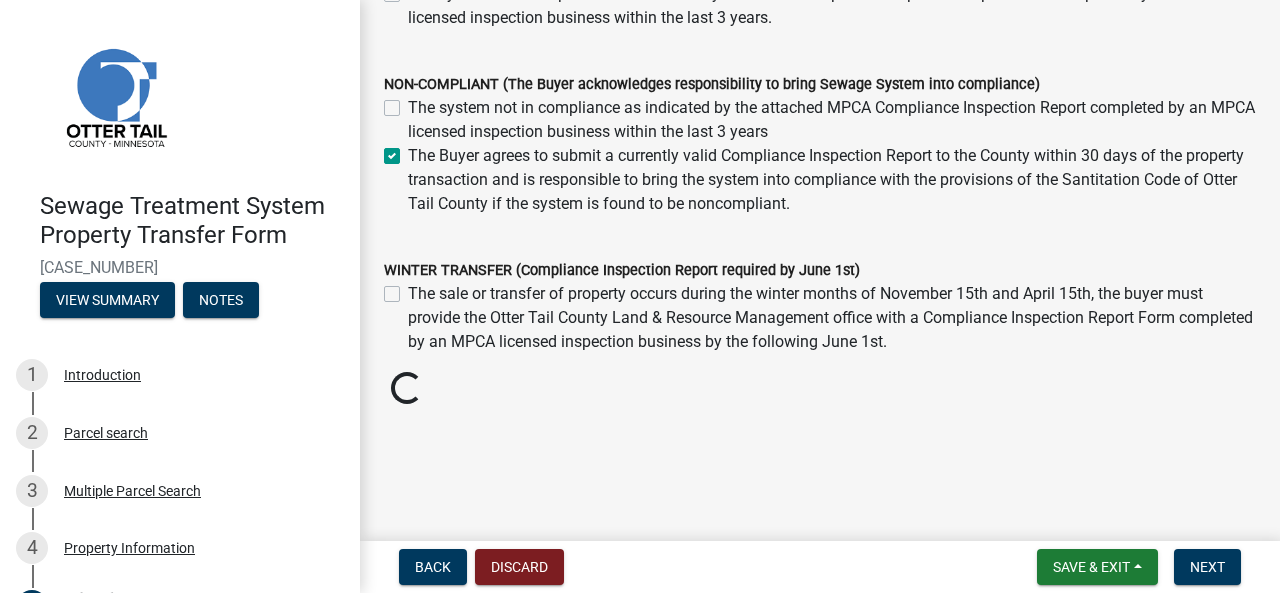 scroll, scrollTop: 676, scrollLeft: 0, axis: vertical 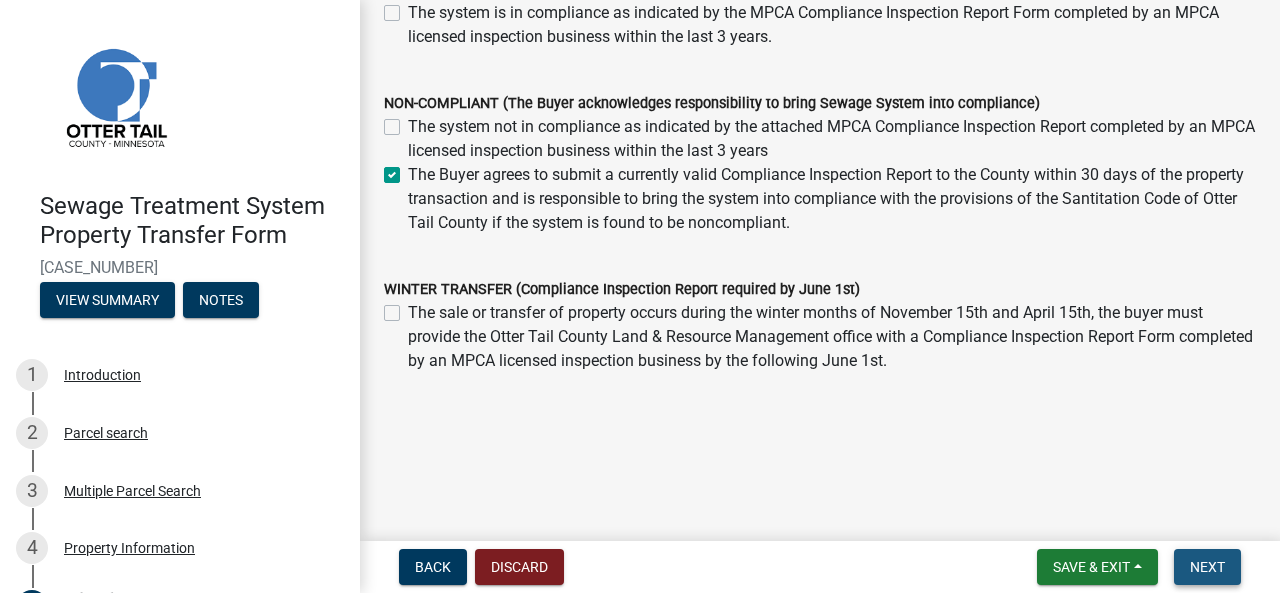 click on "Next" at bounding box center (1207, 567) 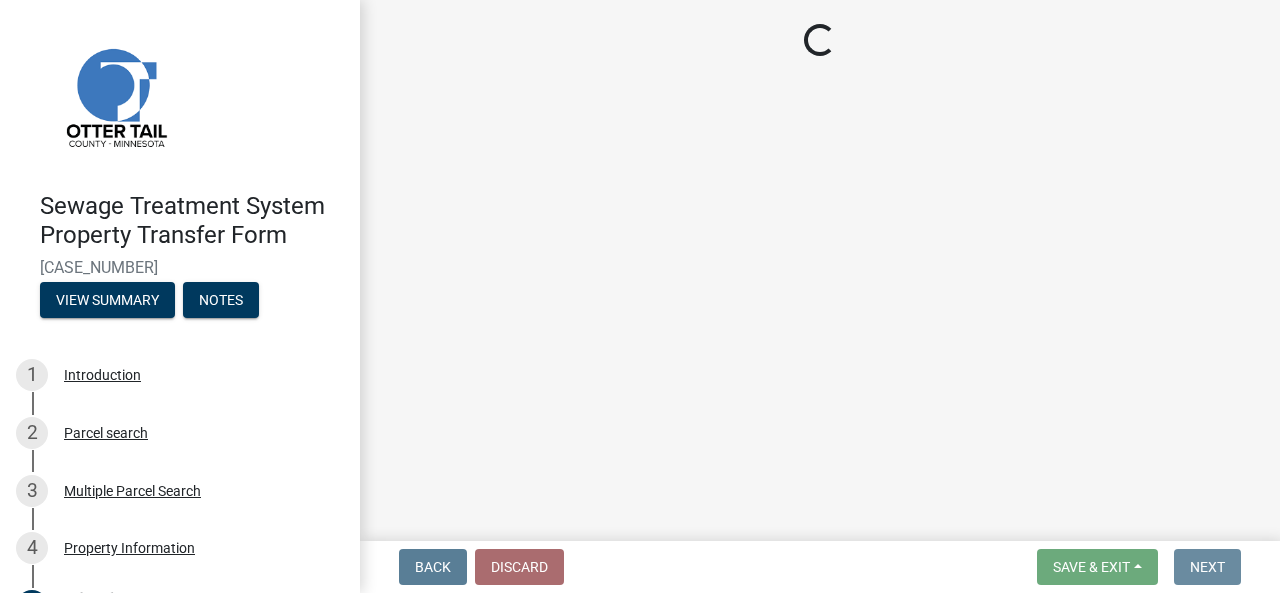 scroll, scrollTop: 0, scrollLeft: 0, axis: both 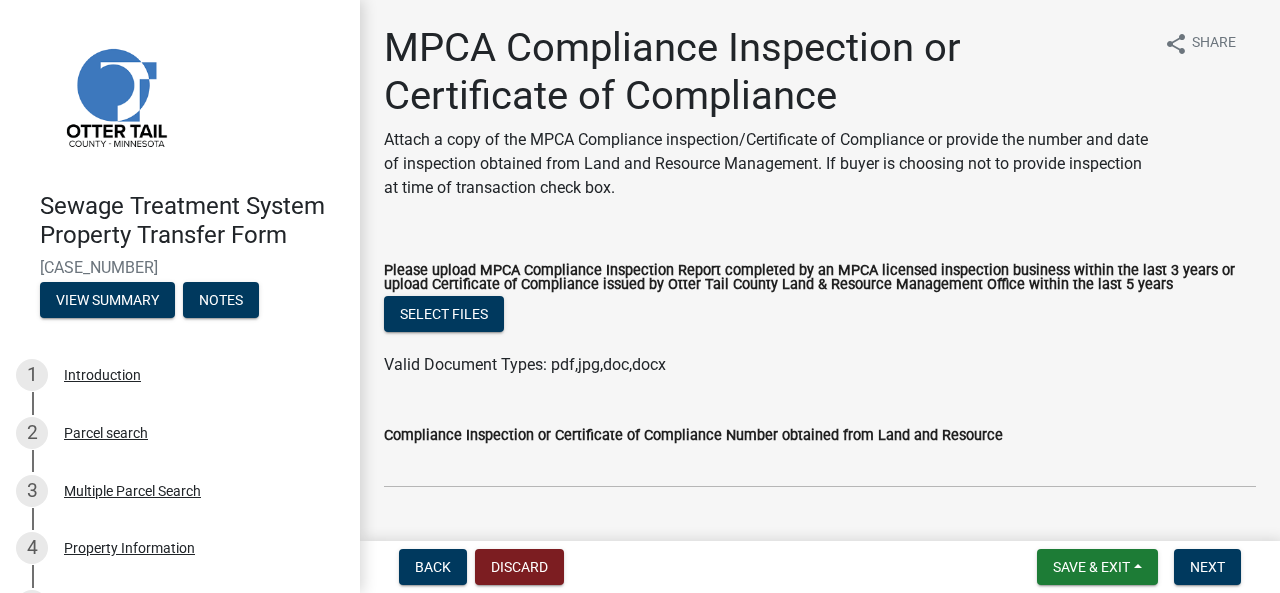 click on "Please upload MPCA Compliance Inspection Report completed by an MPCA licensed inspection business within the last 3 years or upload Certificate of Compliance issued by Otter Tail County Land & Resource Management Office within the last 5 years" 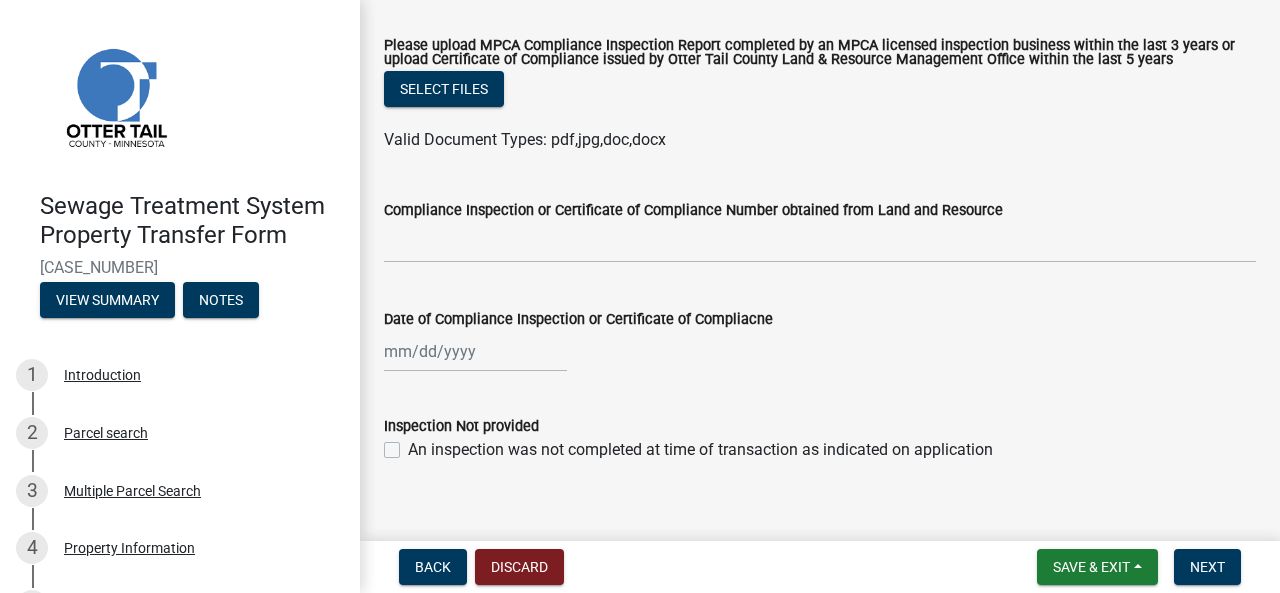 scroll, scrollTop: 250, scrollLeft: 0, axis: vertical 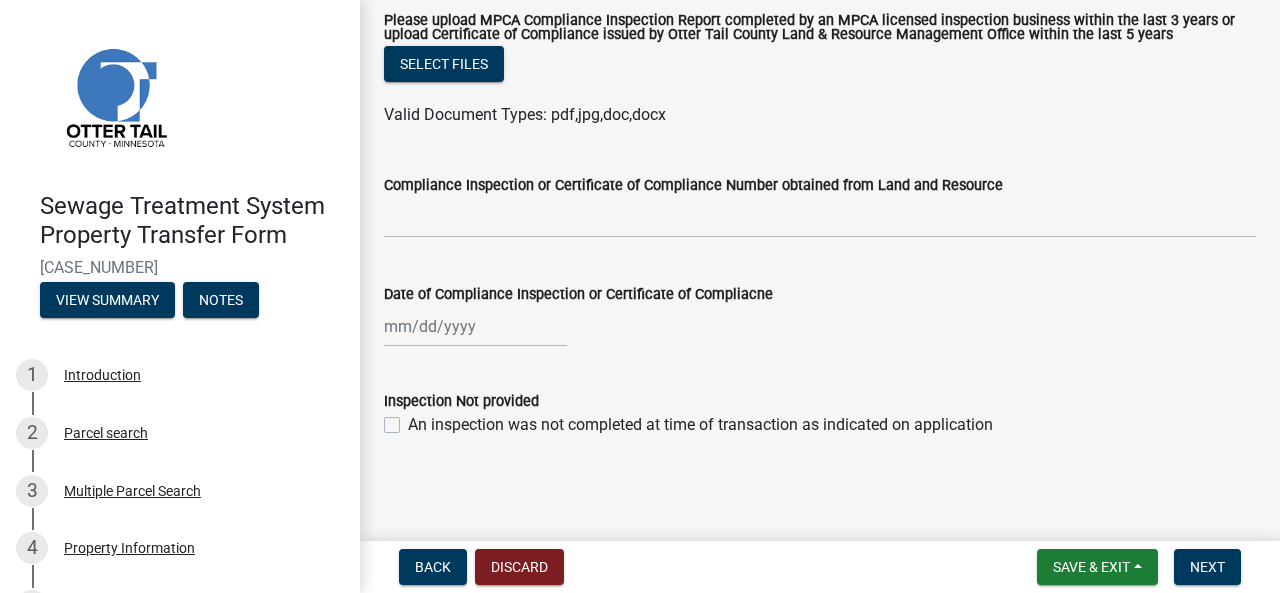 click on "An inspection was not completed at time of transaction as indicated on application" 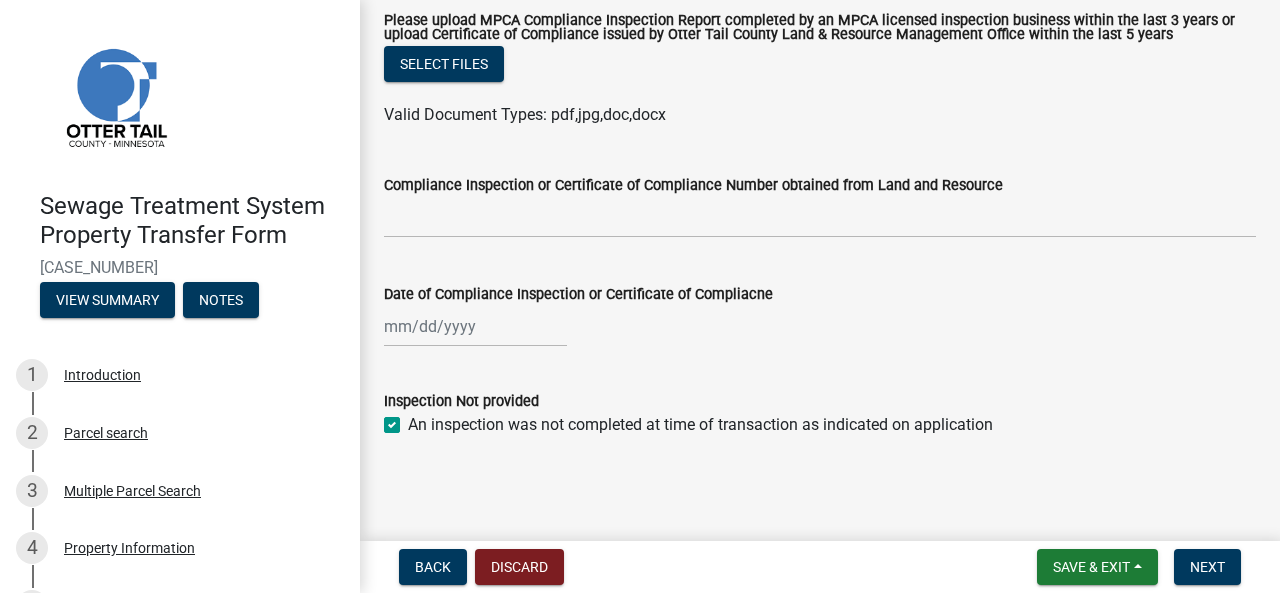 checkbox on "true" 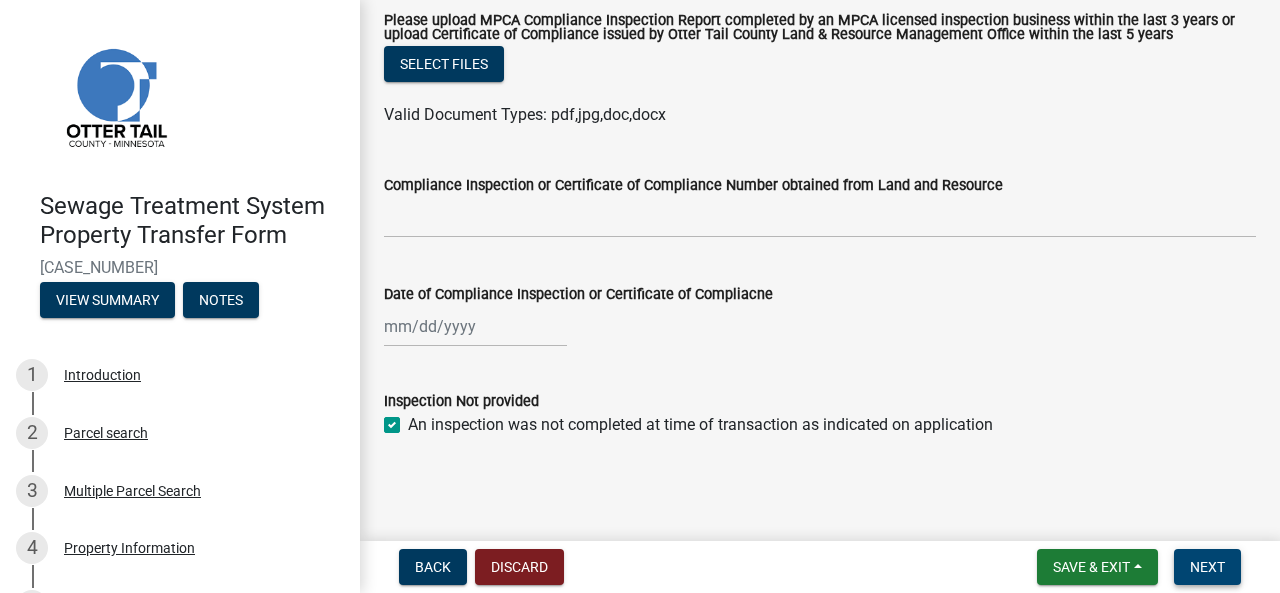 click on "Next" at bounding box center [1207, 567] 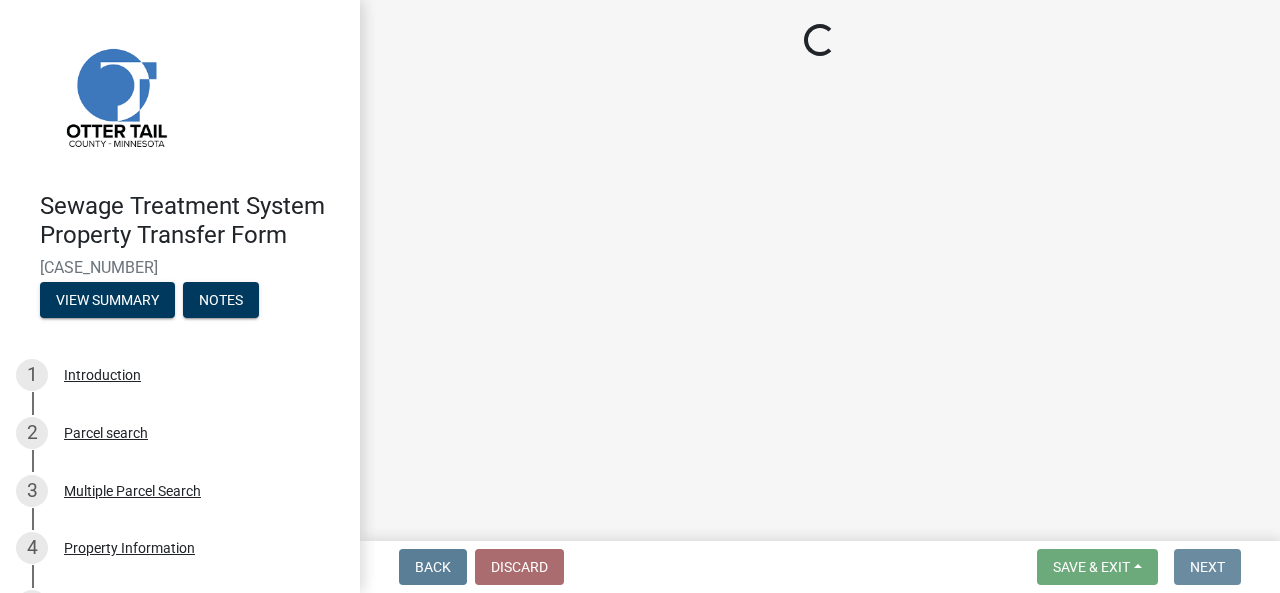 scroll, scrollTop: 0, scrollLeft: 0, axis: both 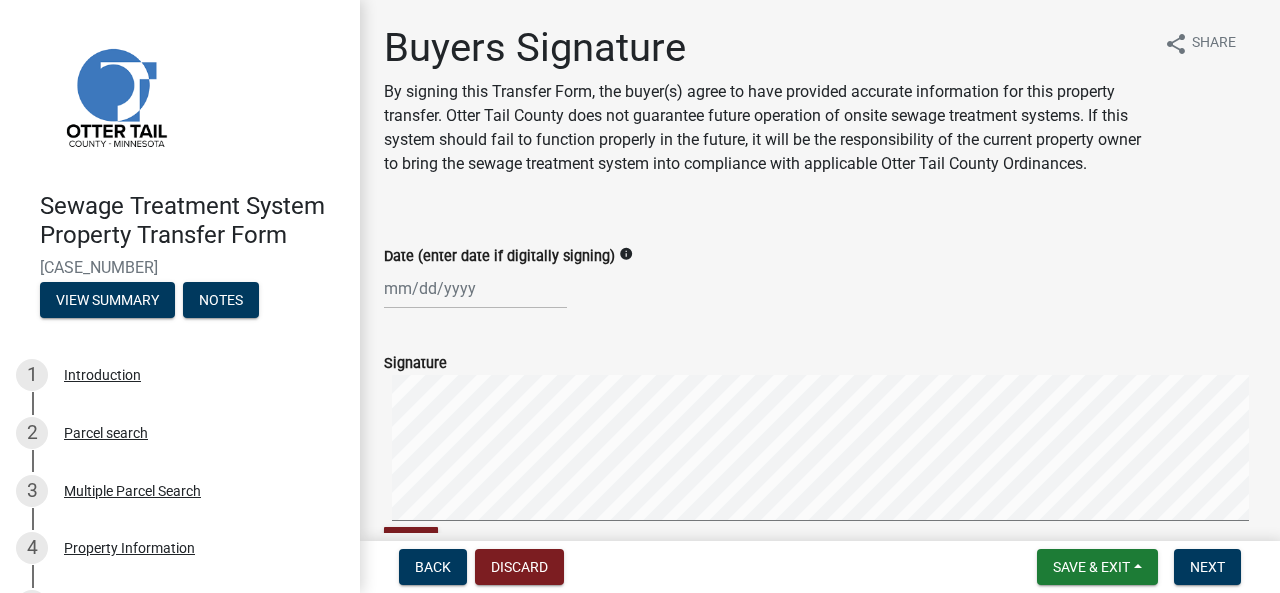select on "8" 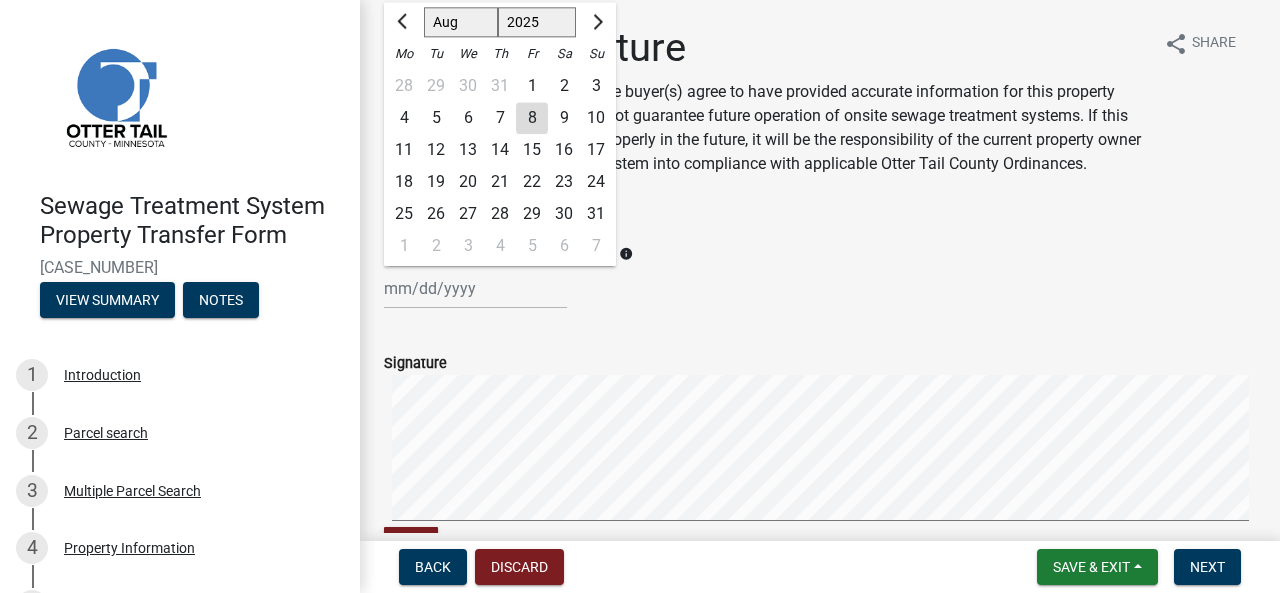 click on "Date (enter date if digitally signing)" at bounding box center [475, 288] 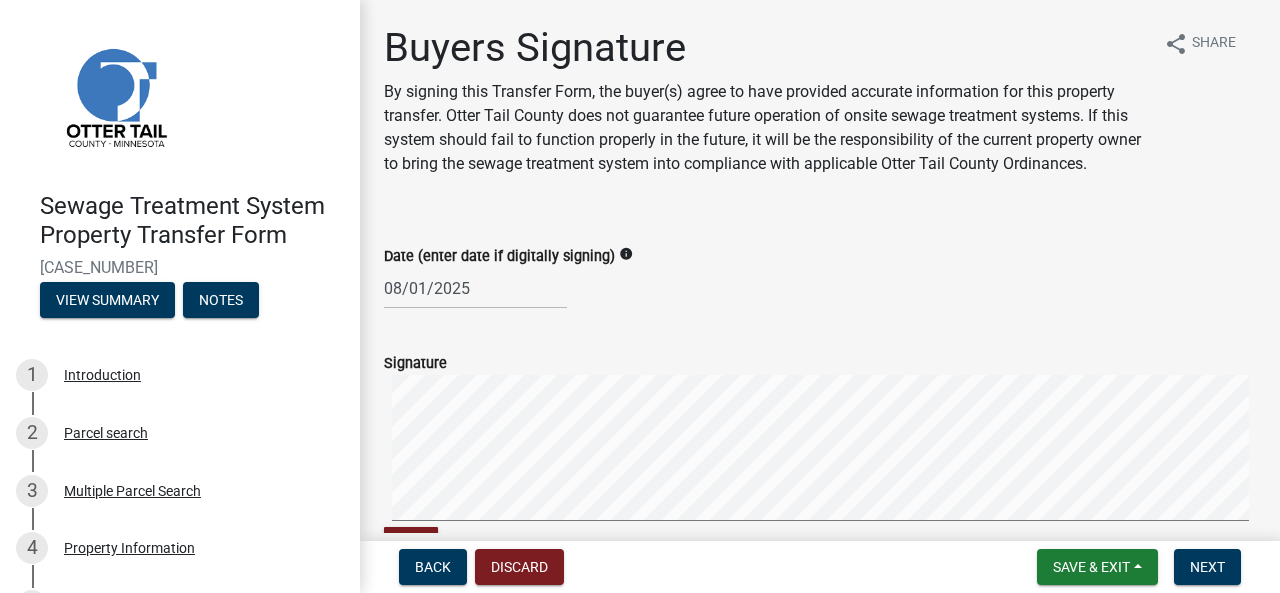 click on "Signature    Clear" 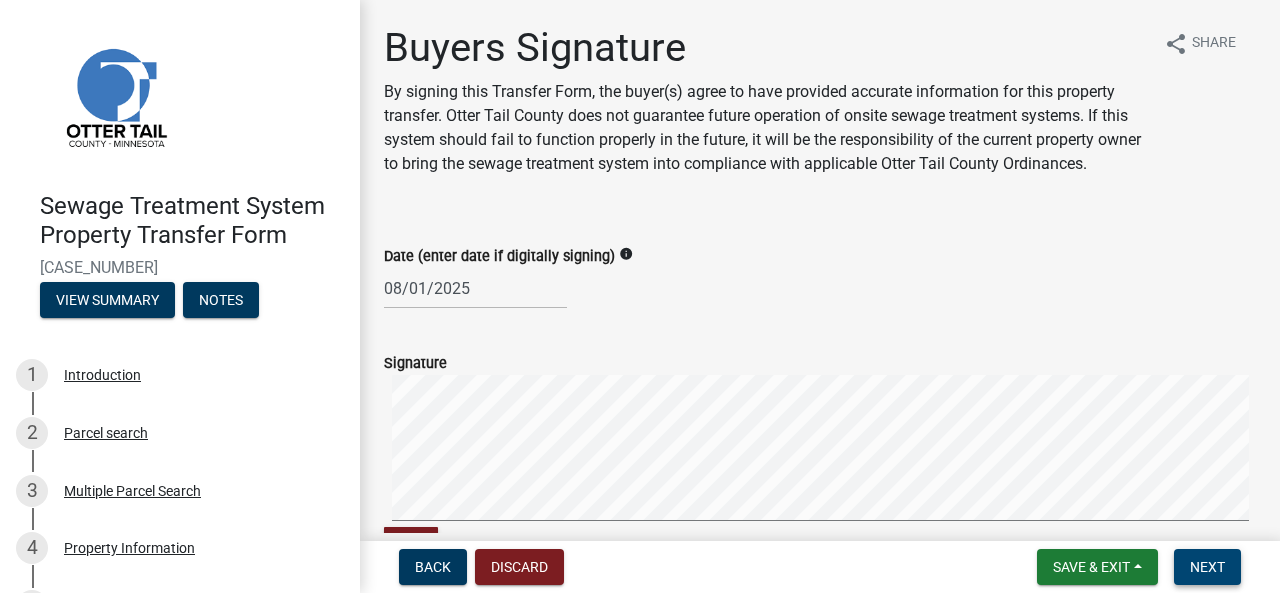 click on "Next" at bounding box center [1207, 567] 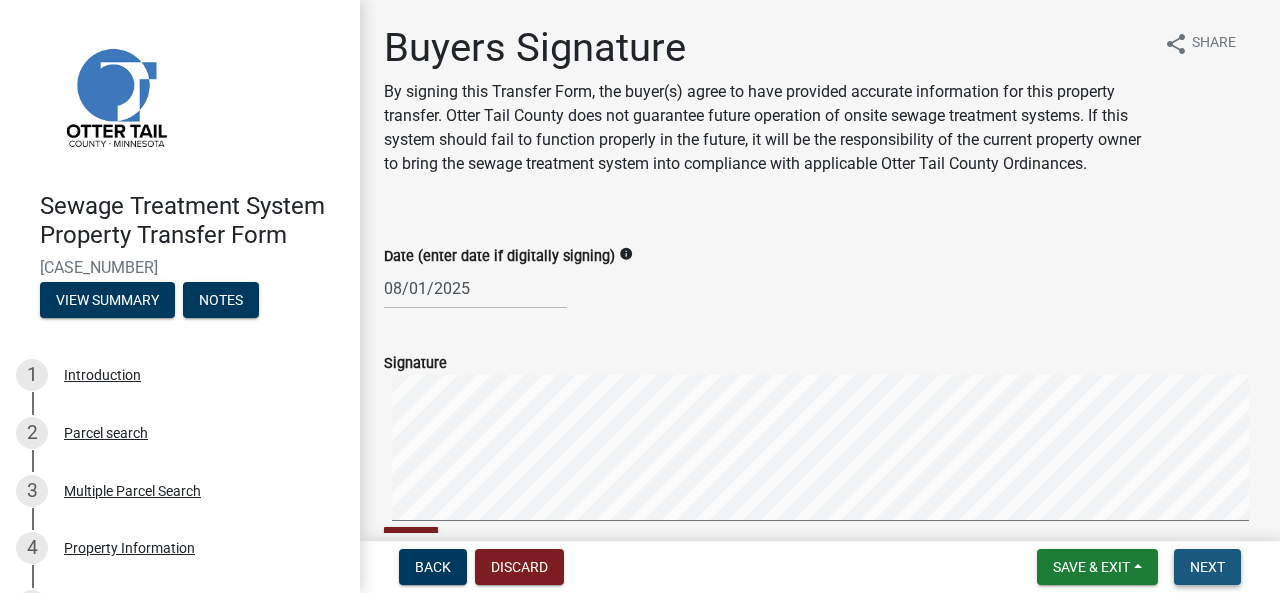 click on "Next" at bounding box center [1207, 567] 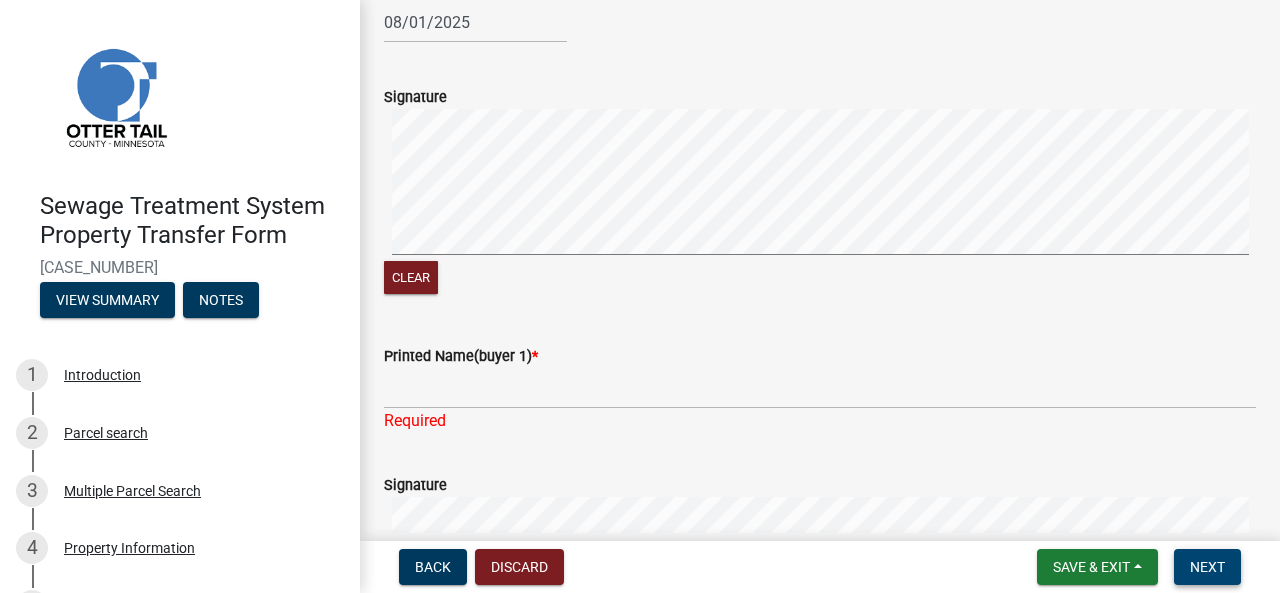 scroll, scrollTop: 386, scrollLeft: 0, axis: vertical 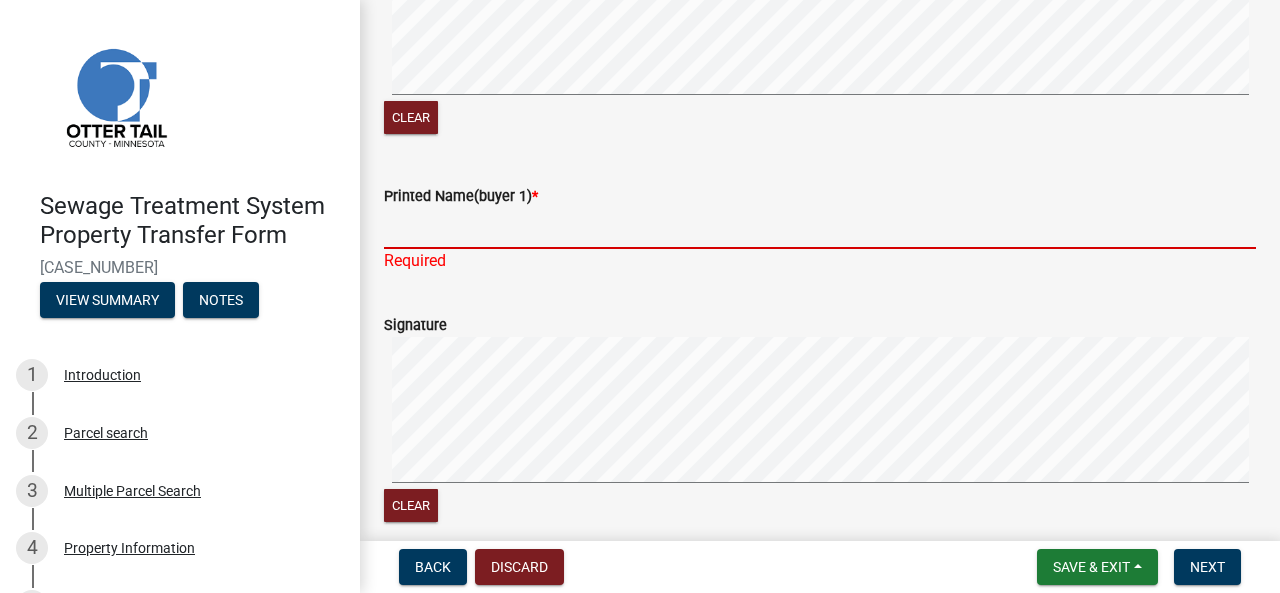 click on "Printed Name(buyer 1)  *" at bounding box center [820, 228] 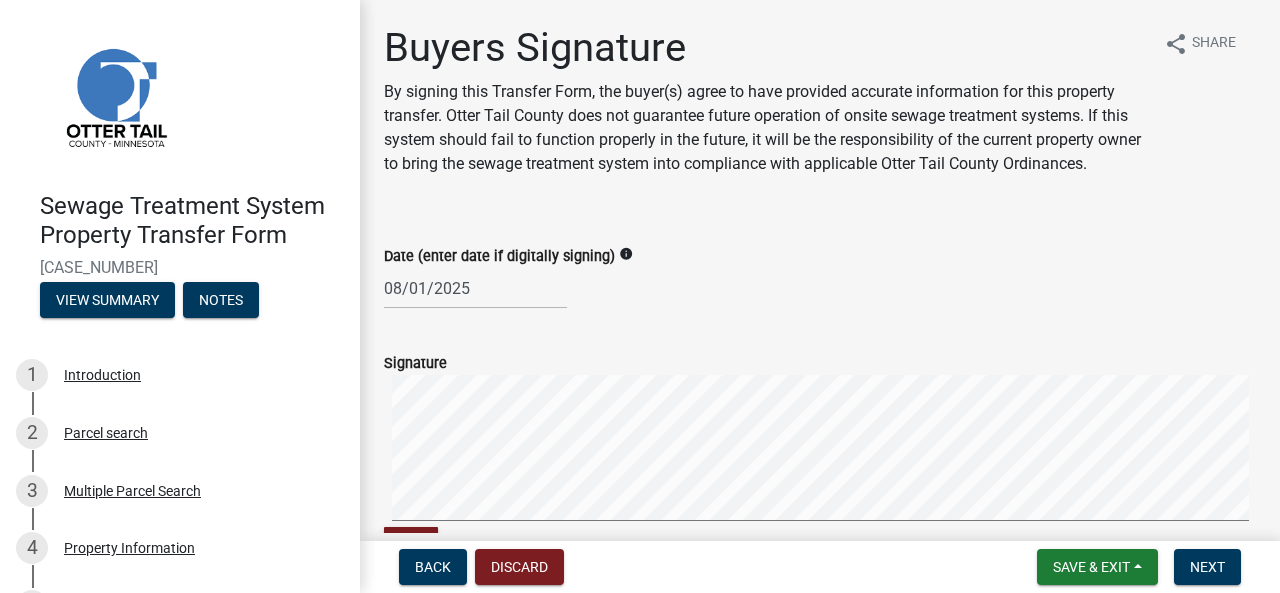 scroll, scrollTop: 466, scrollLeft: 0, axis: vertical 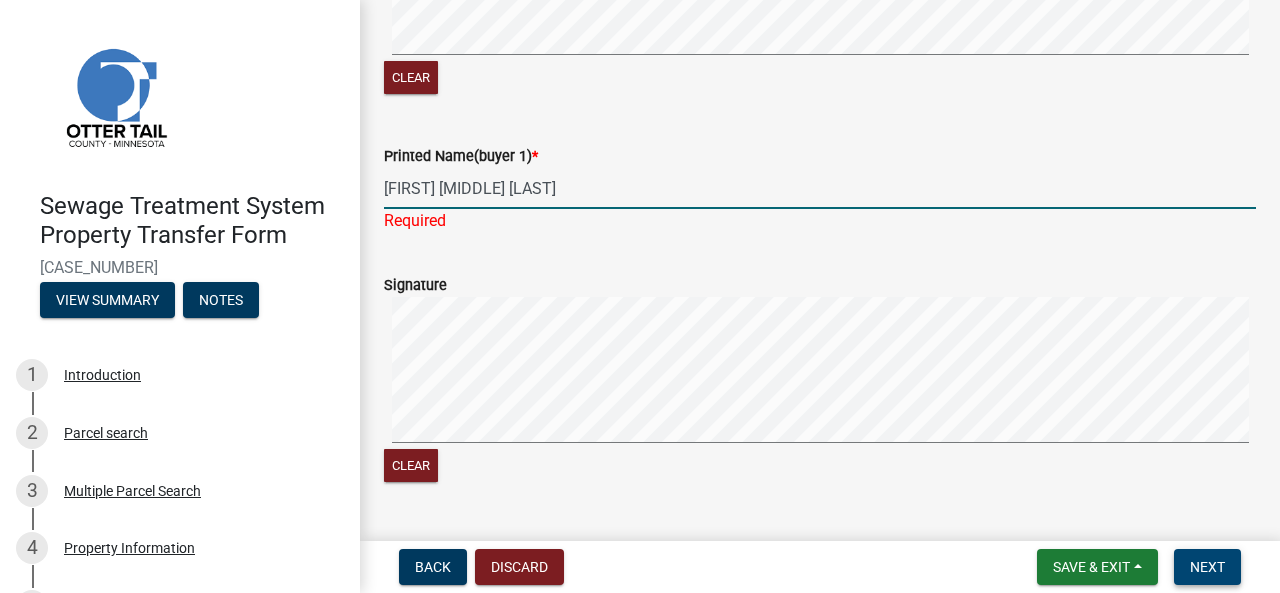 type on "[FIRST] [MIDDLE] [LAST]" 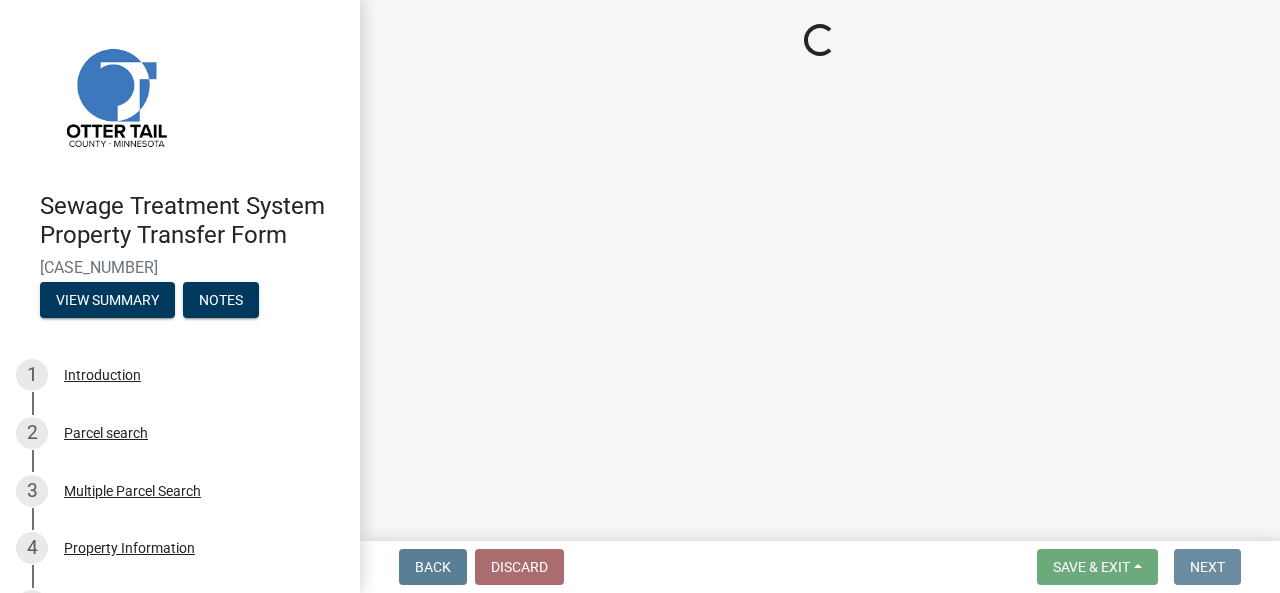 scroll, scrollTop: 0, scrollLeft: 0, axis: both 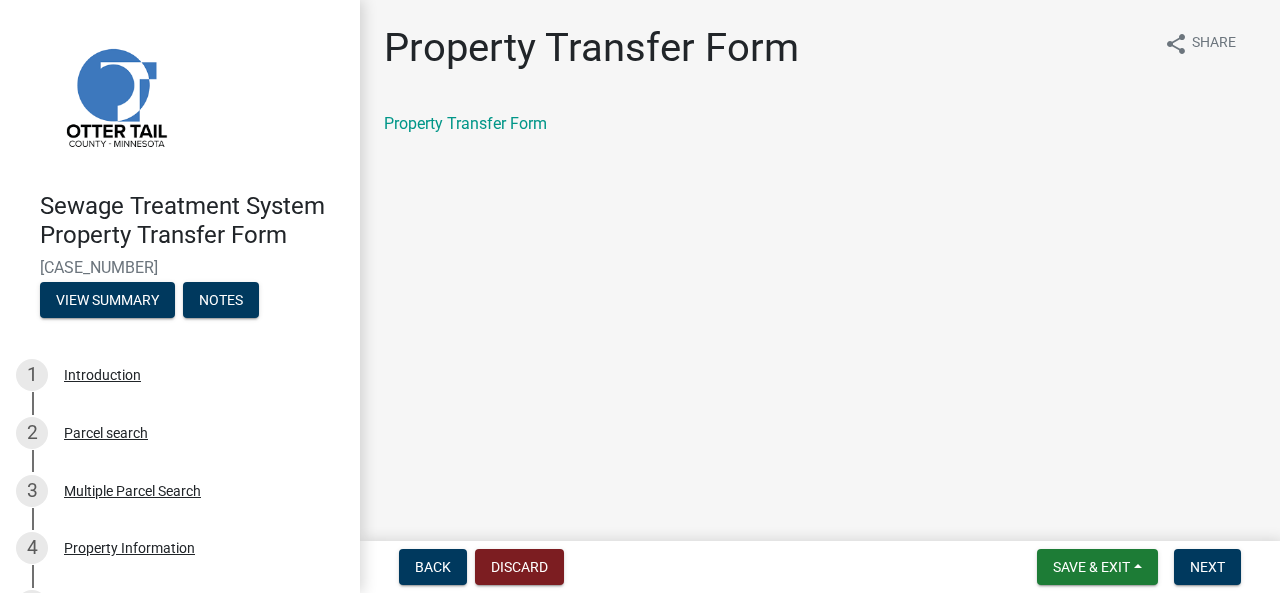 click on "[DOCUMENT_TYPE] share Share [DOCUMENT_TYPE]" 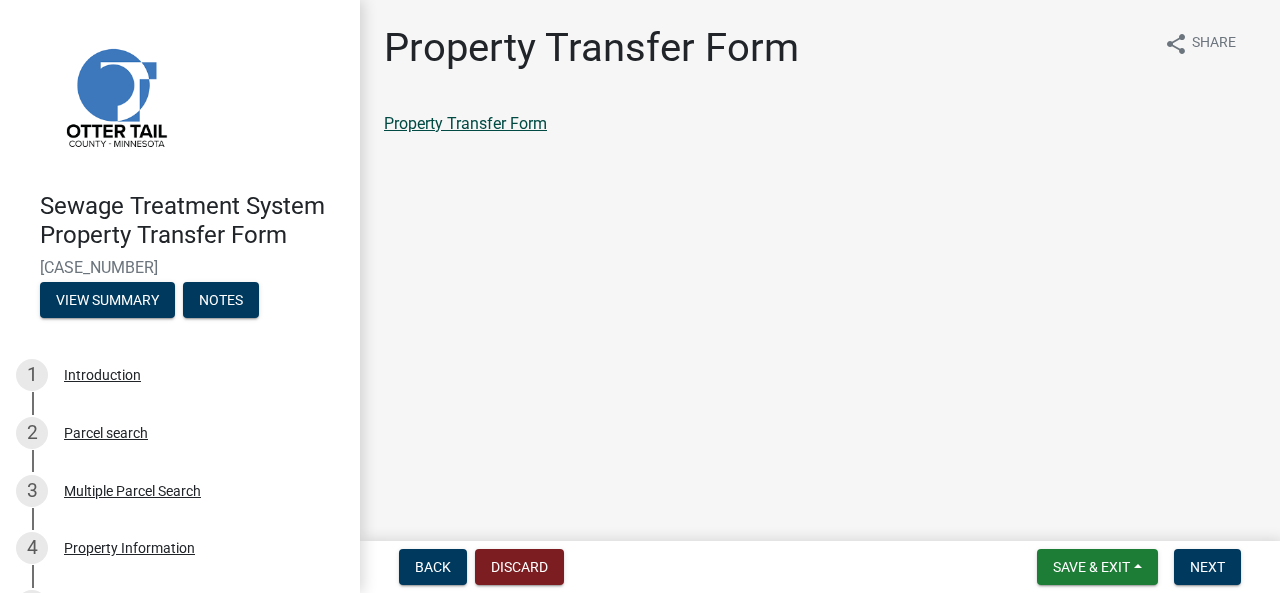 click on "Property Transfer Form" 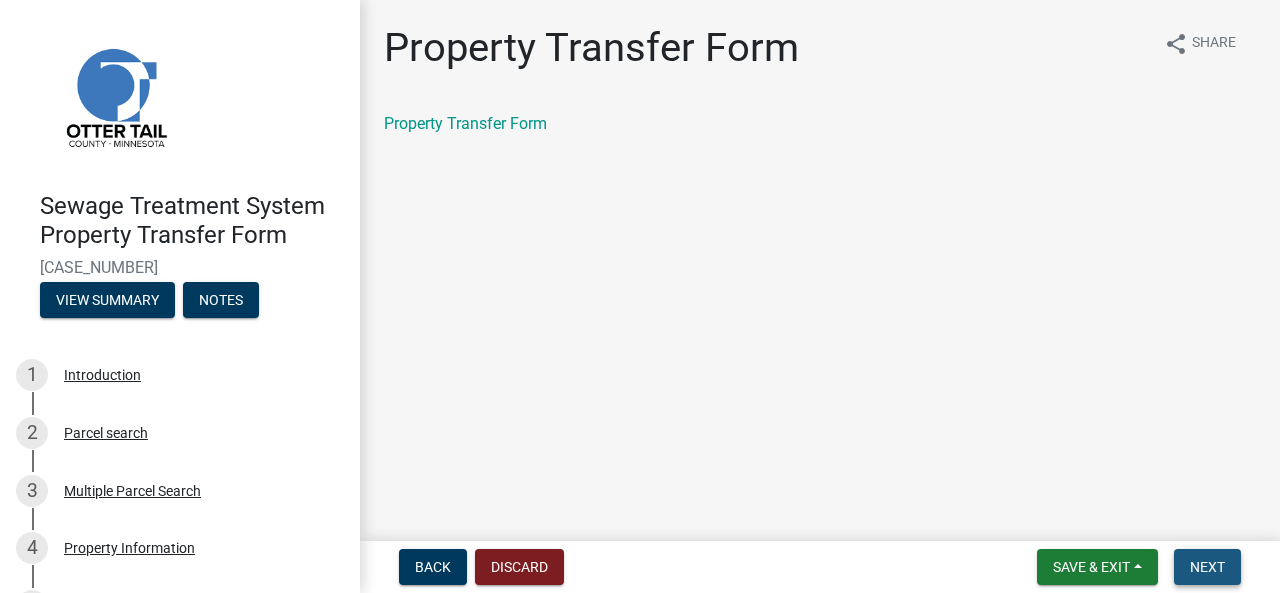 click on "Next" at bounding box center (1207, 567) 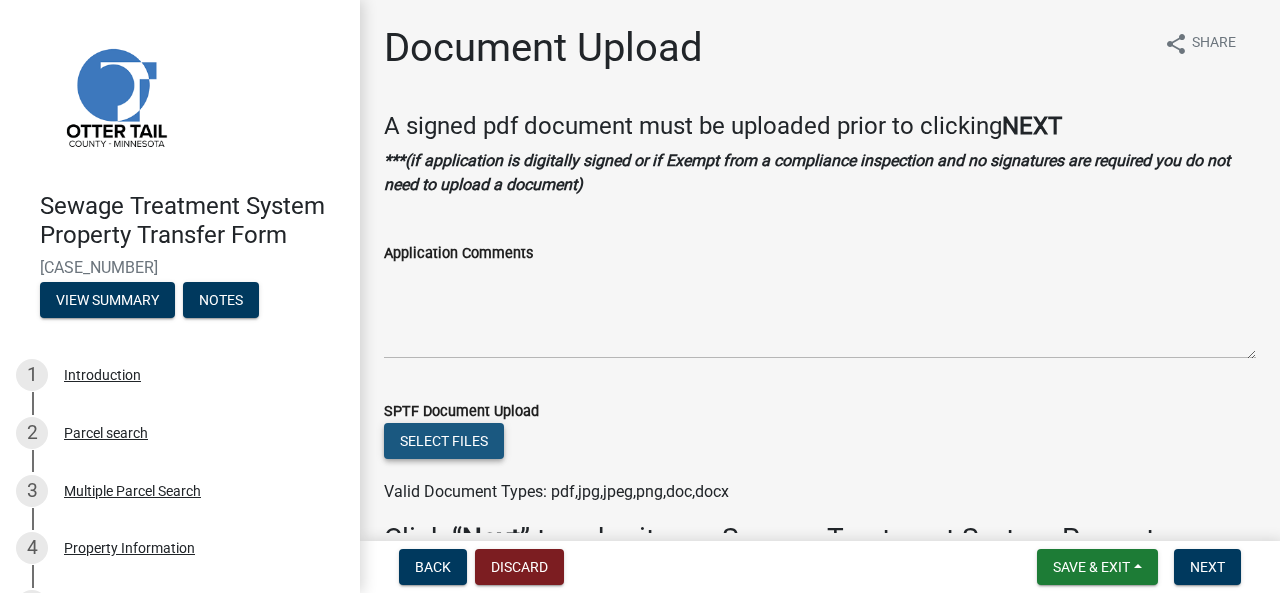 click on "Select files" 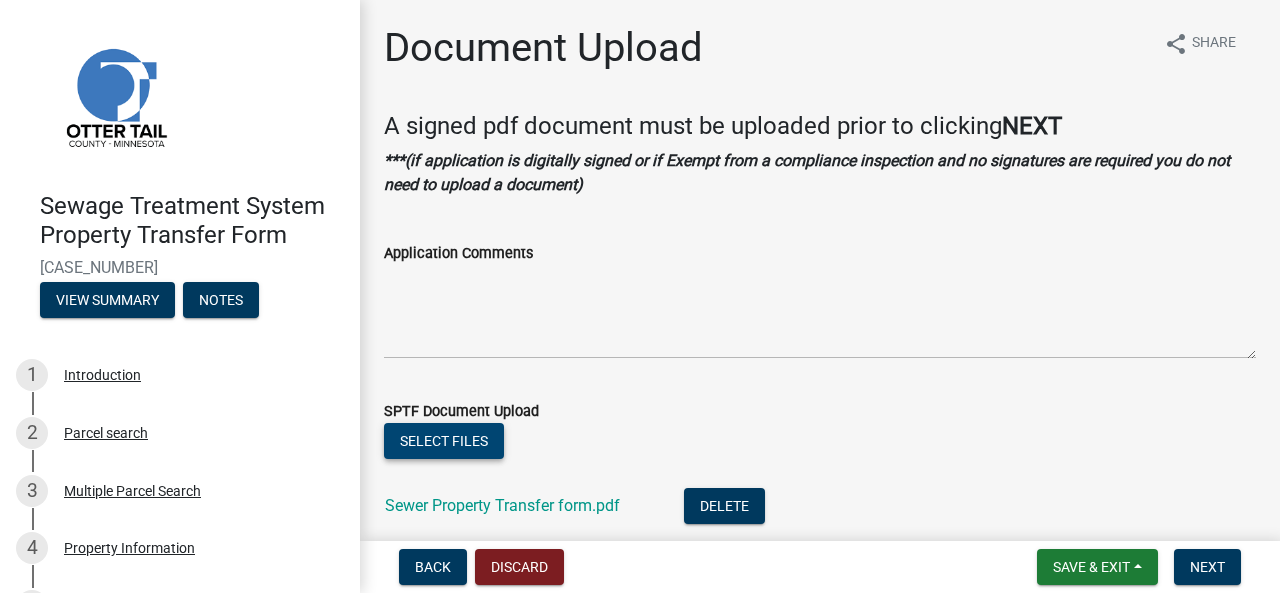 type 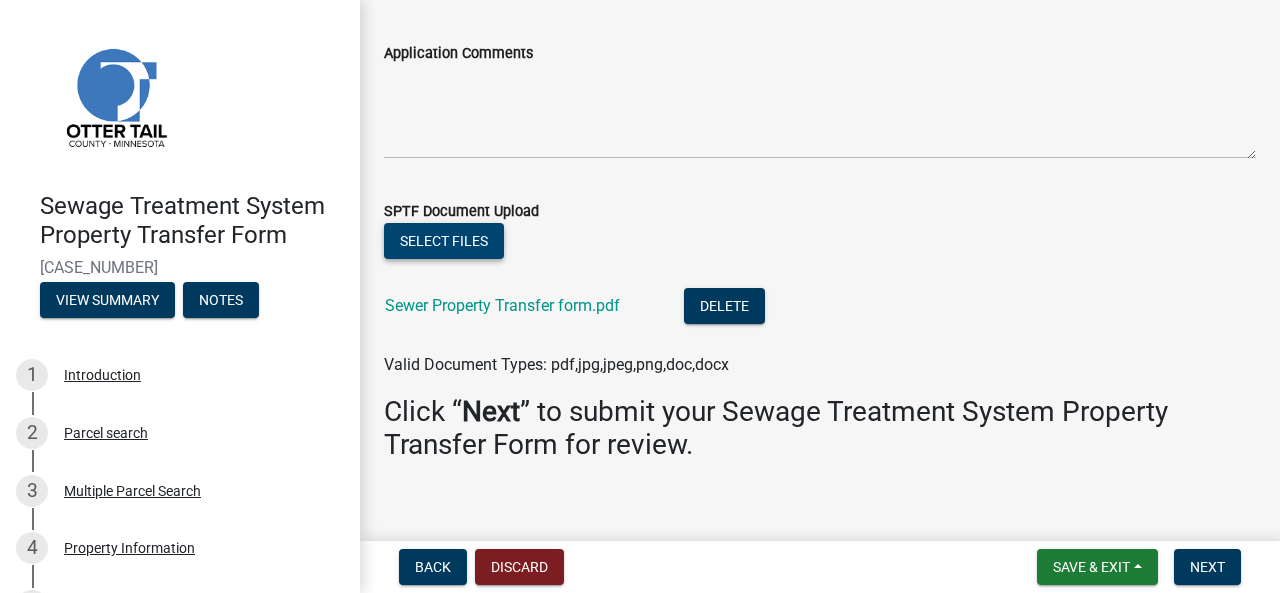 scroll, scrollTop: 222, scrollLeft: 0, axis: vertical 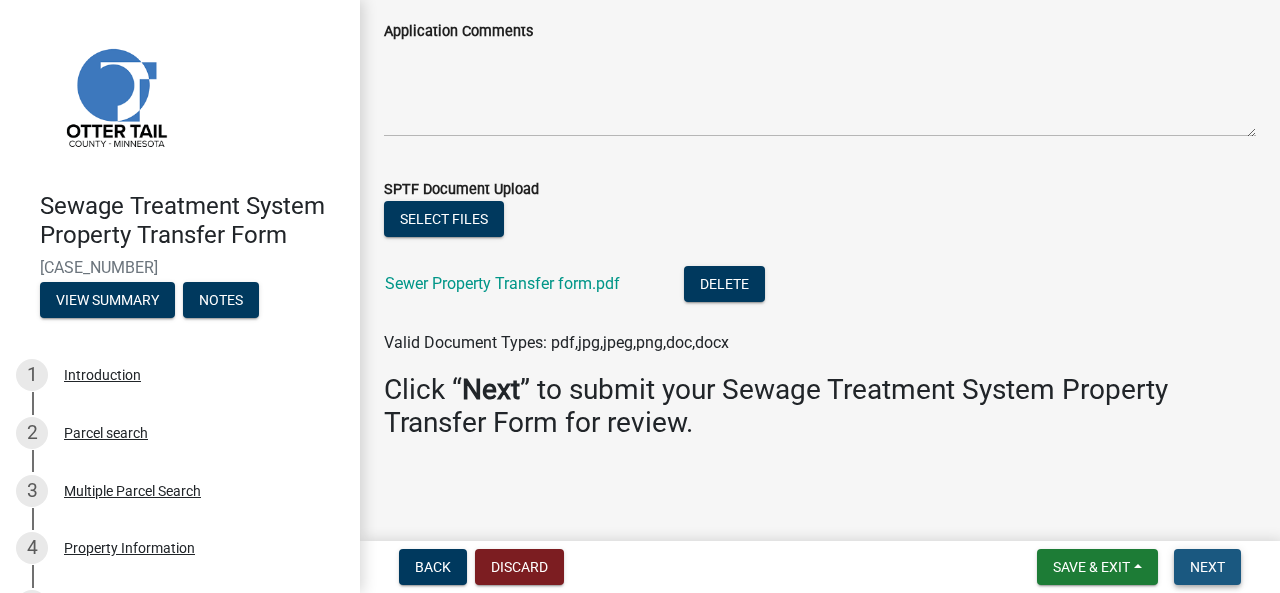 click on "Next" at bounding box center (1207, 567) 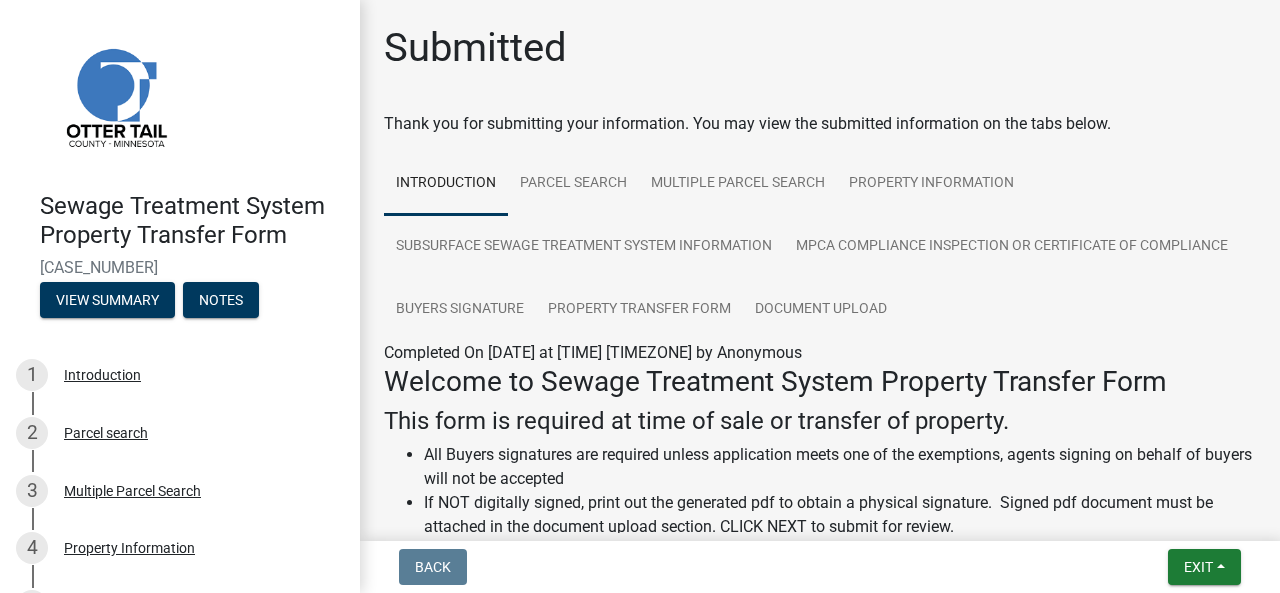 click on "Welcome to Sewage Treatment System Property Transfer Form" 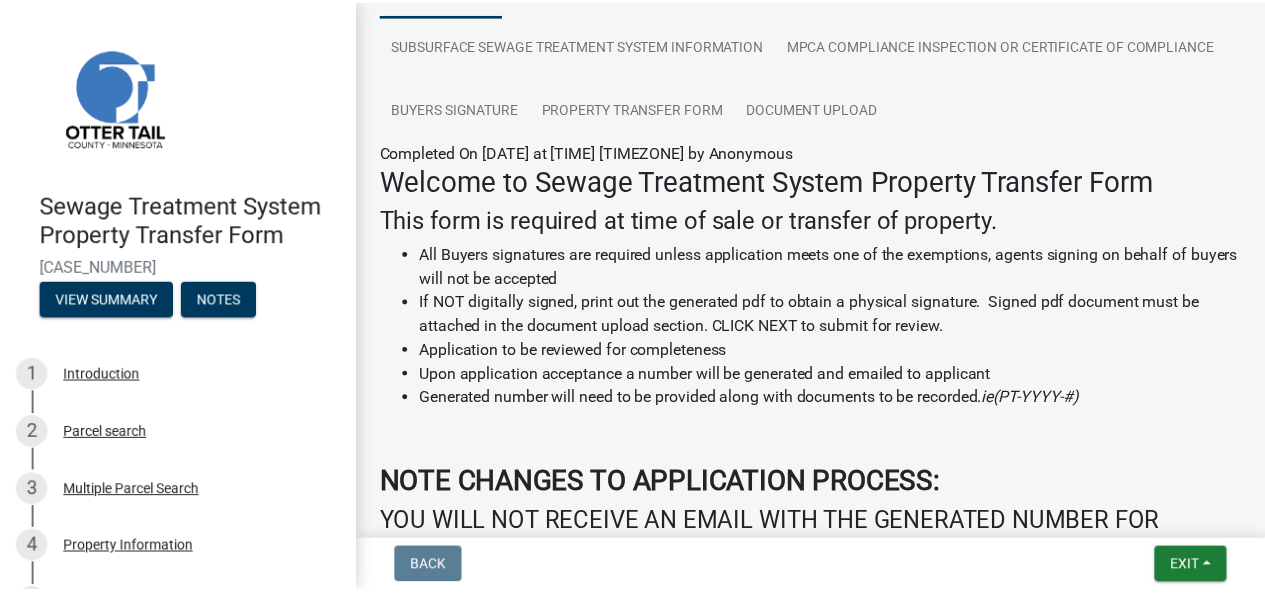 scroll, scrollTop: 666, scrollLeft: 0, axis: vertical 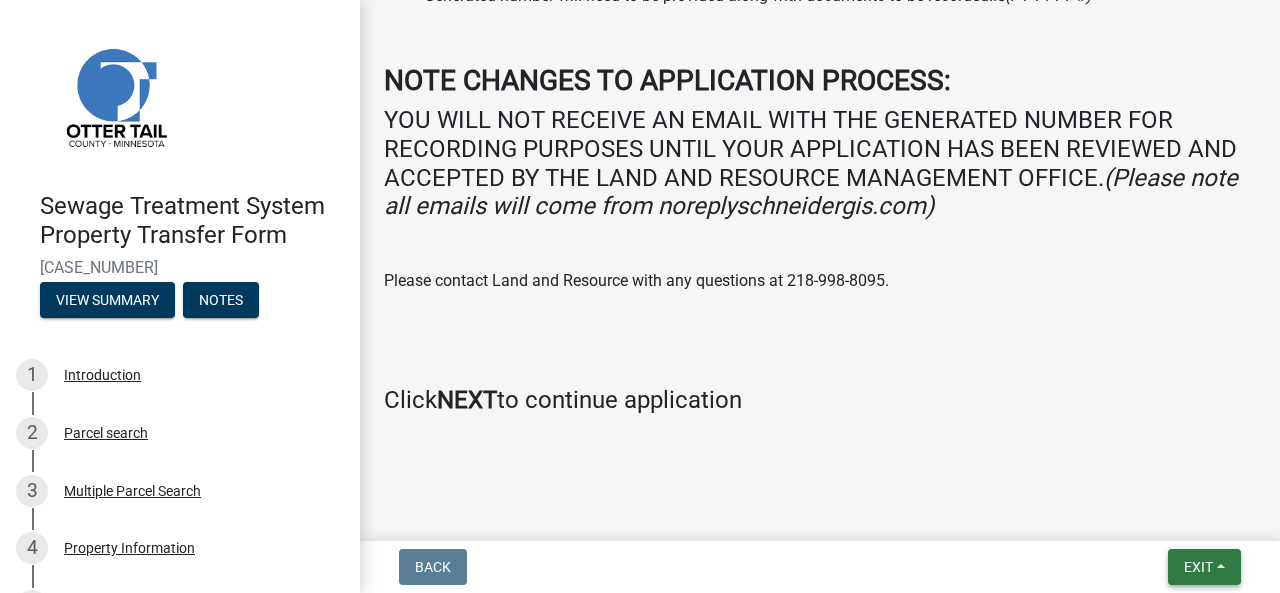 click on "Exit" at bounding box center (1204, 567) 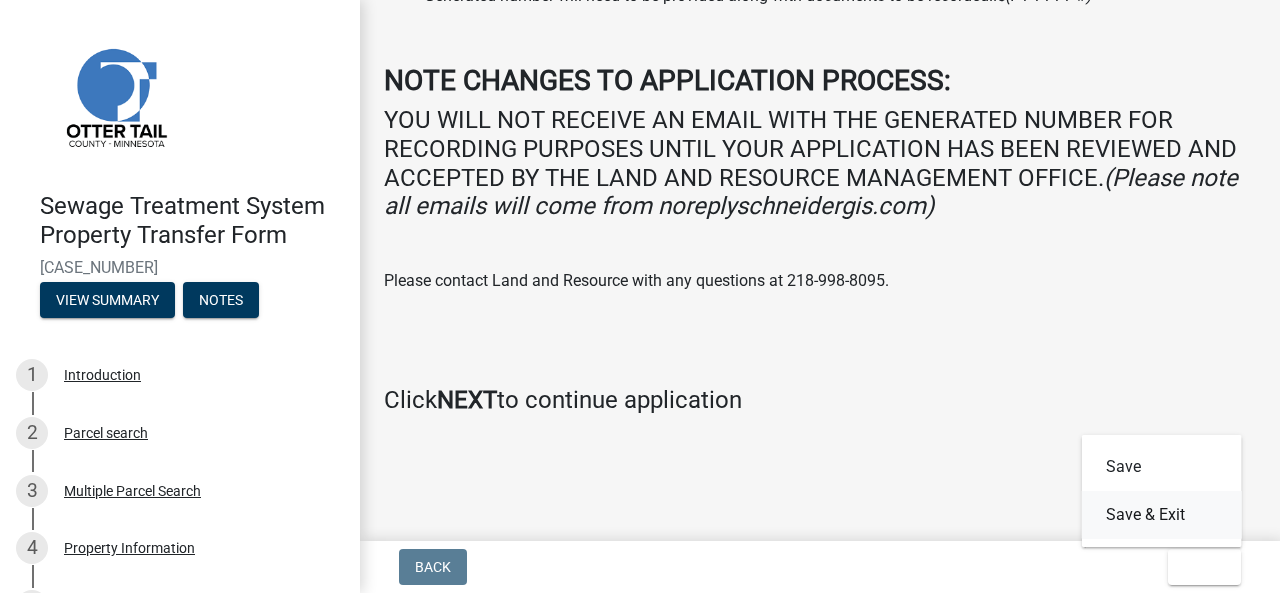 click on "Save & Exit" at bounding box center [1162, 515] 